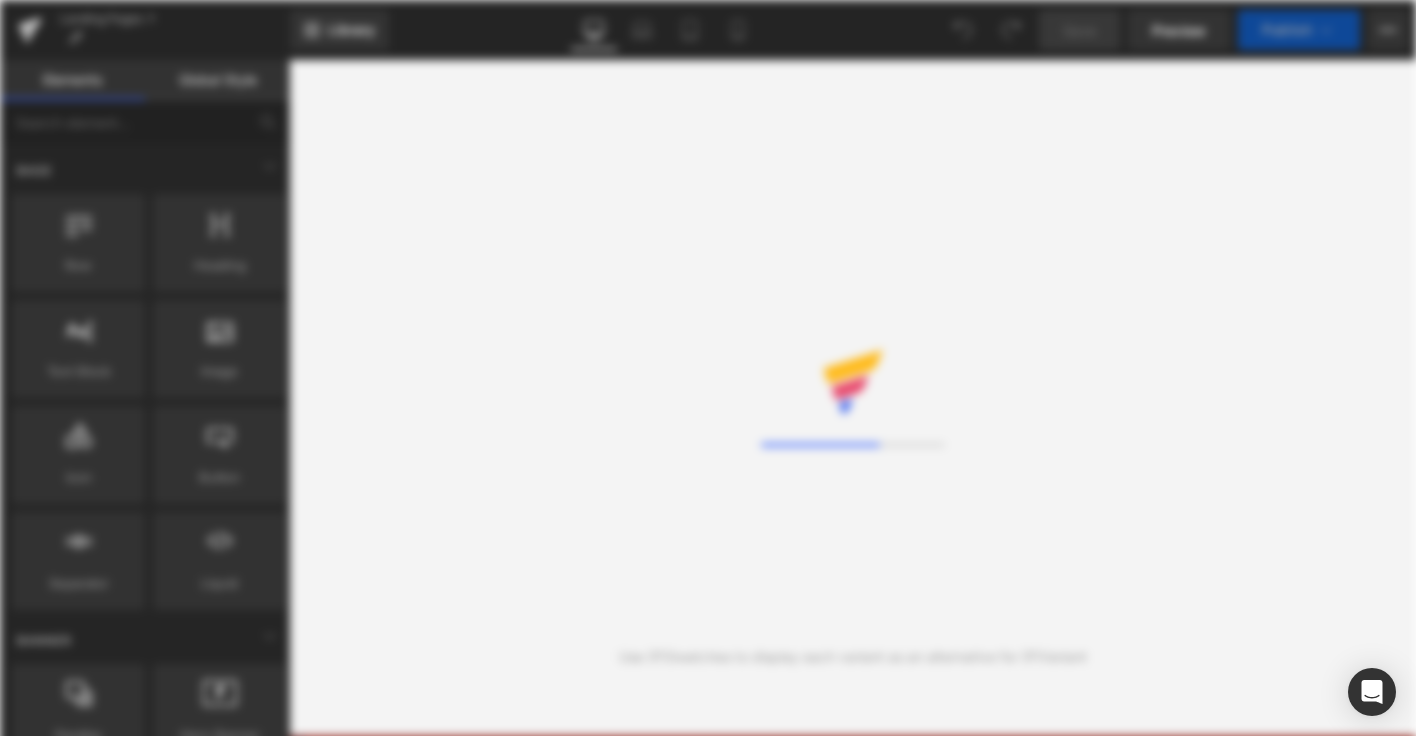 scroll, scrollTop: 0, scrollLeft: 0, axis: both 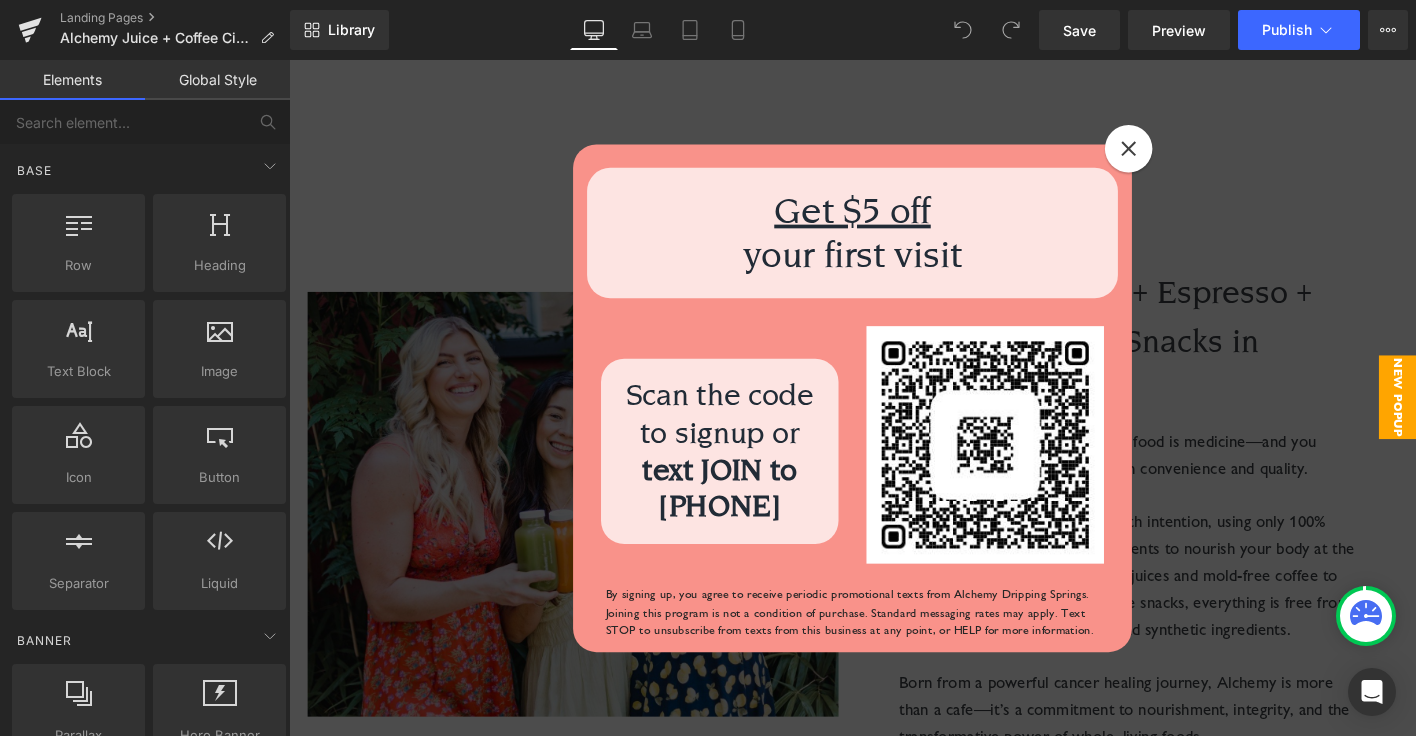 click 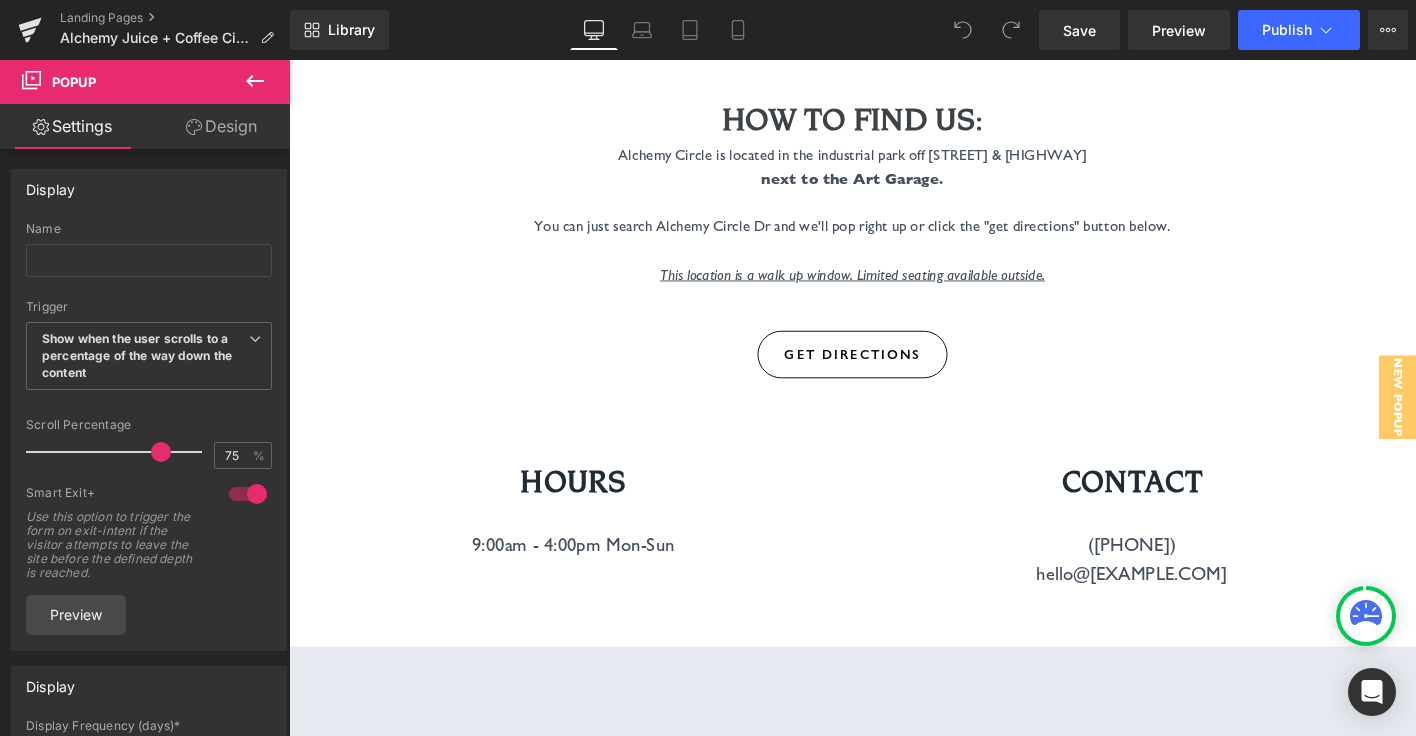 scroll, scrollTop: 7278, scrollLeft: 0, axis: vertical 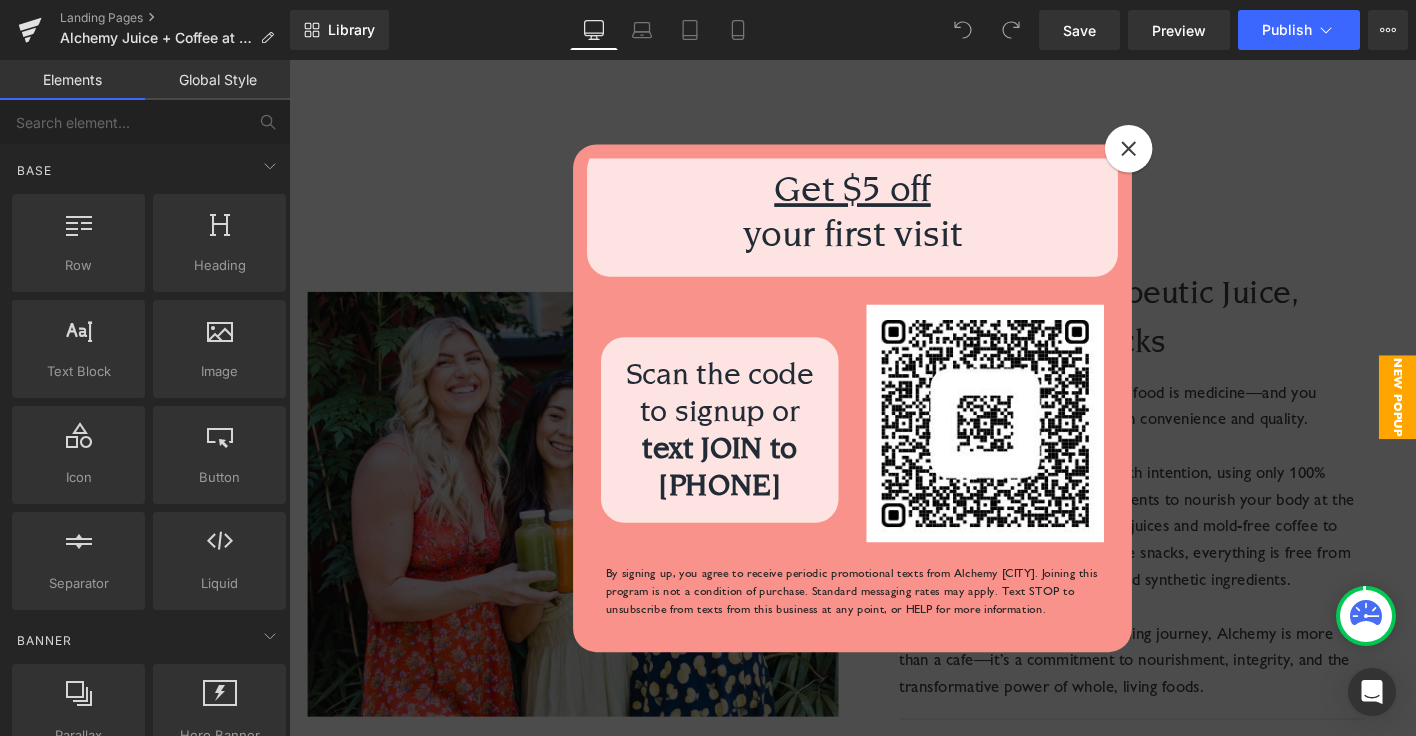 click 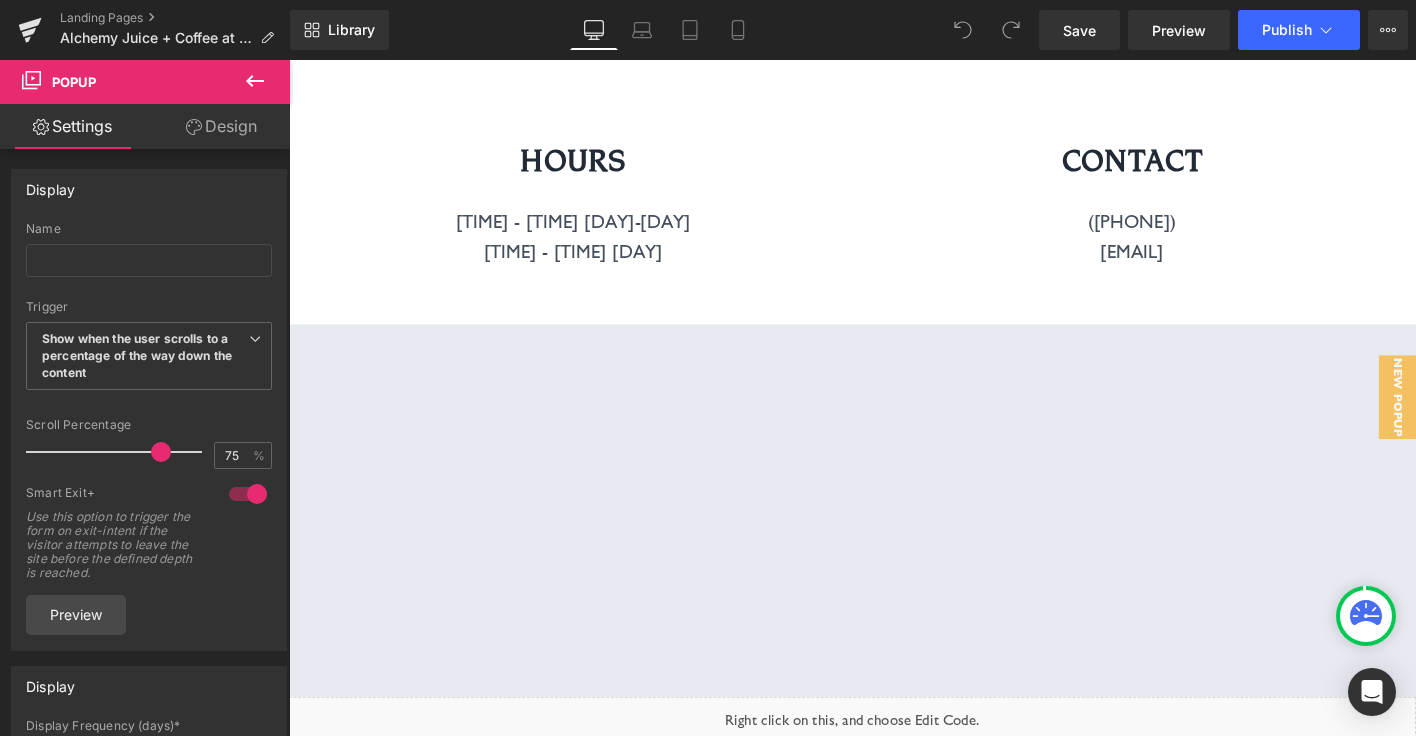 scroll, scrollTop: 7881, scrollLeft: 0, axis: vertical 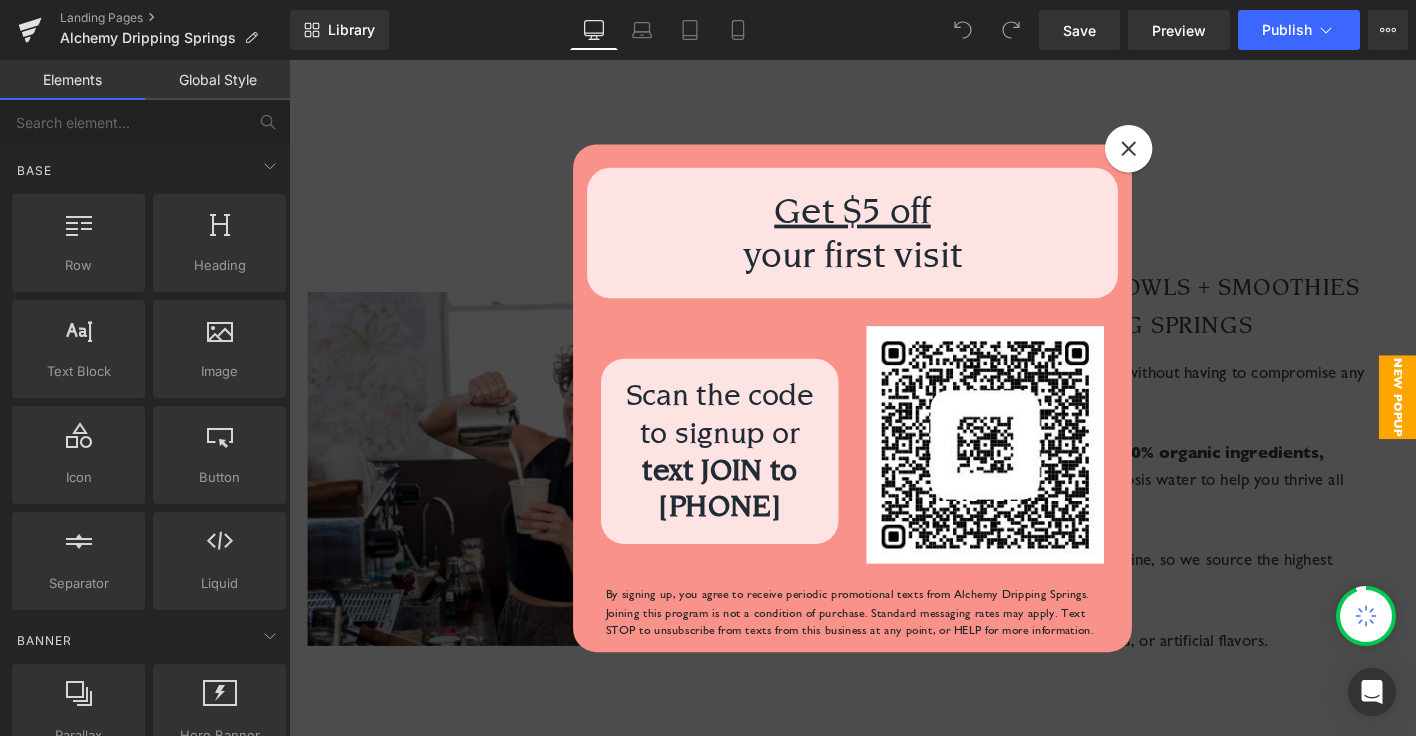 click at bounding box center (1190, 154) 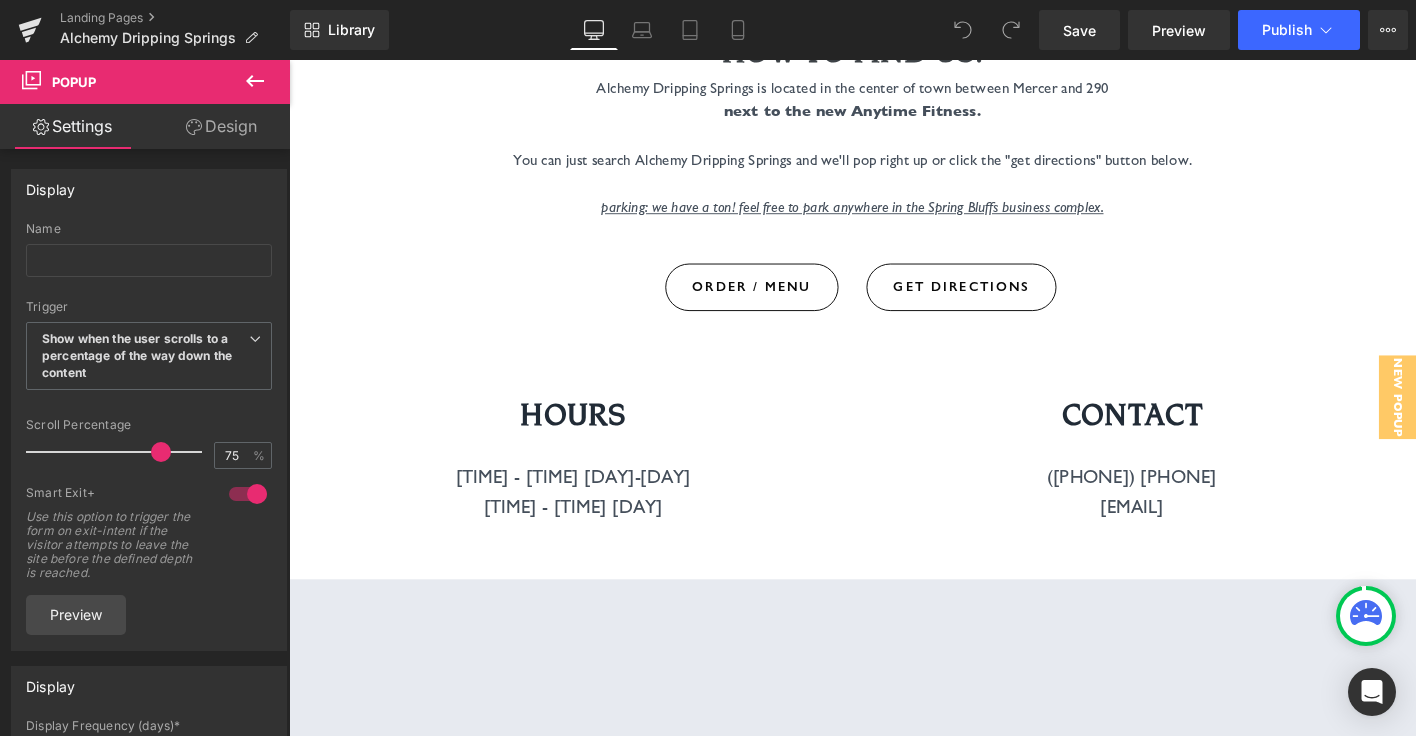 scroll, scrollTop: 6863, scrollLeft: 0, axis: vertical 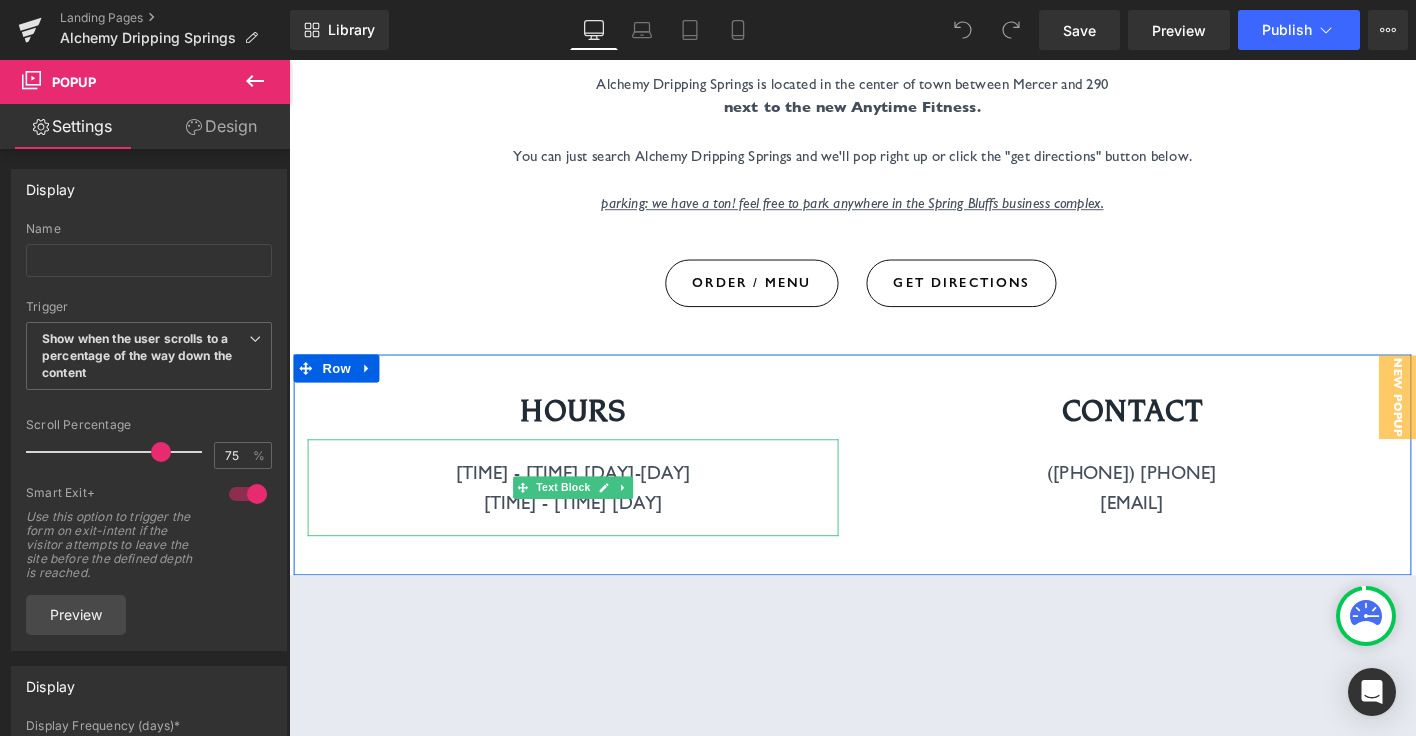 click on "11:00am - 3:00pm Sunday" at bounding box center [594, 535] 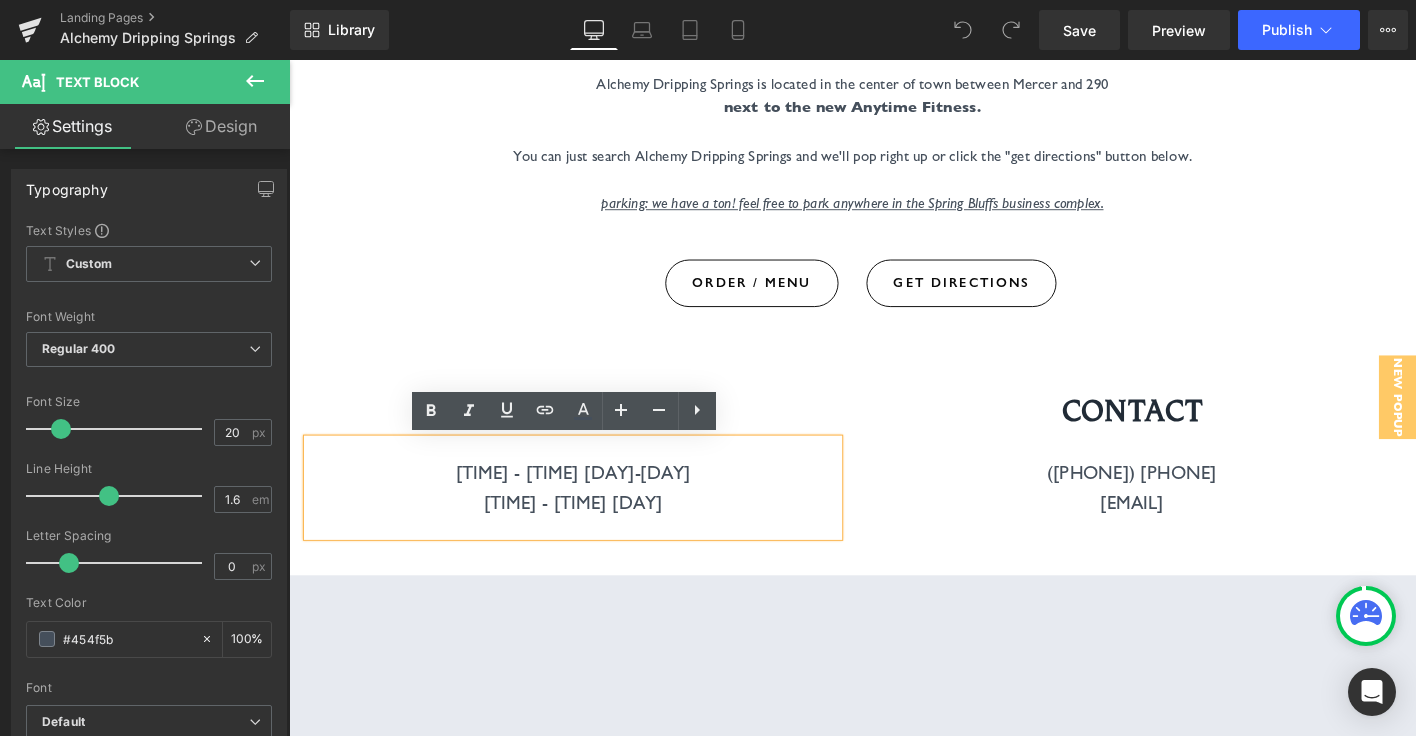 click on "11:00am - 3:00pm Sunday" at bounding box center (594, 535) 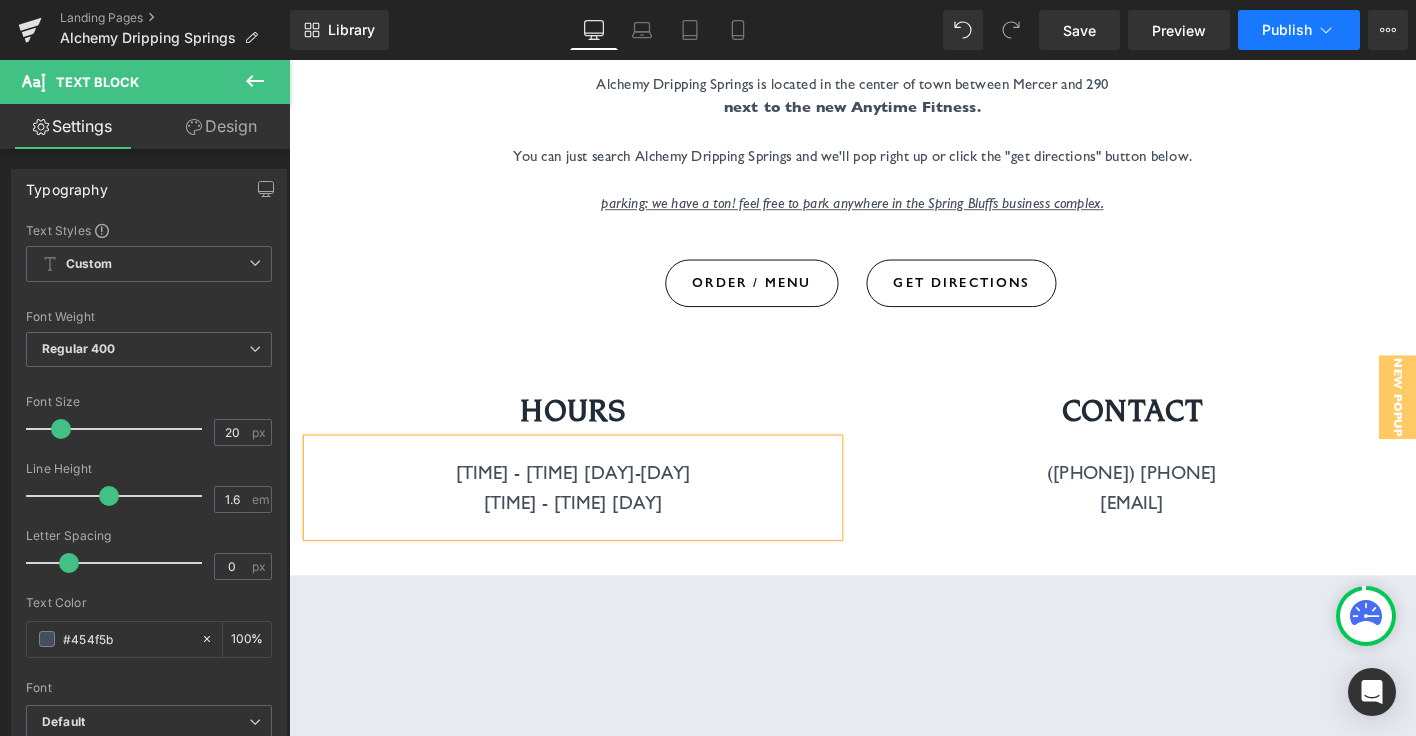 click on "Publish" at bounding box center [1287, 30] 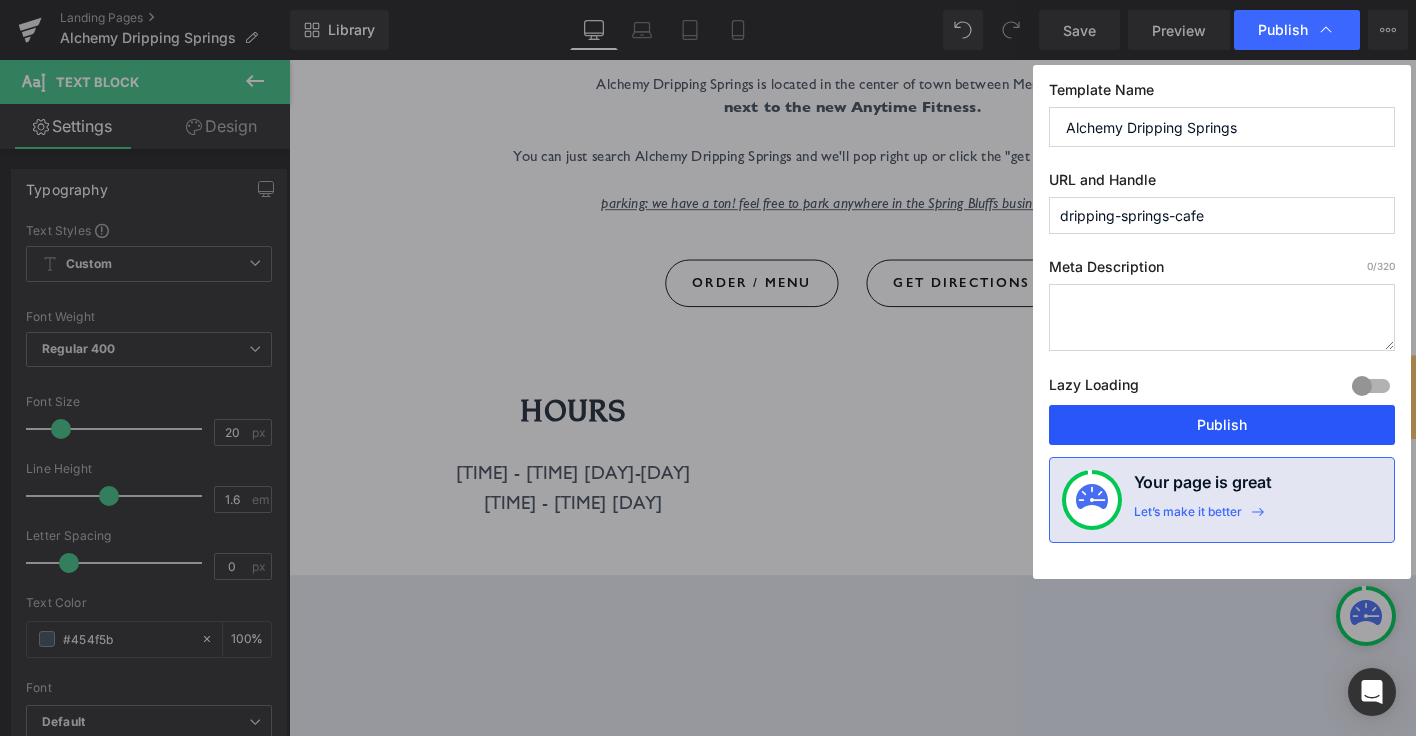 click on "Publish" at bounding box center (1222, 425) 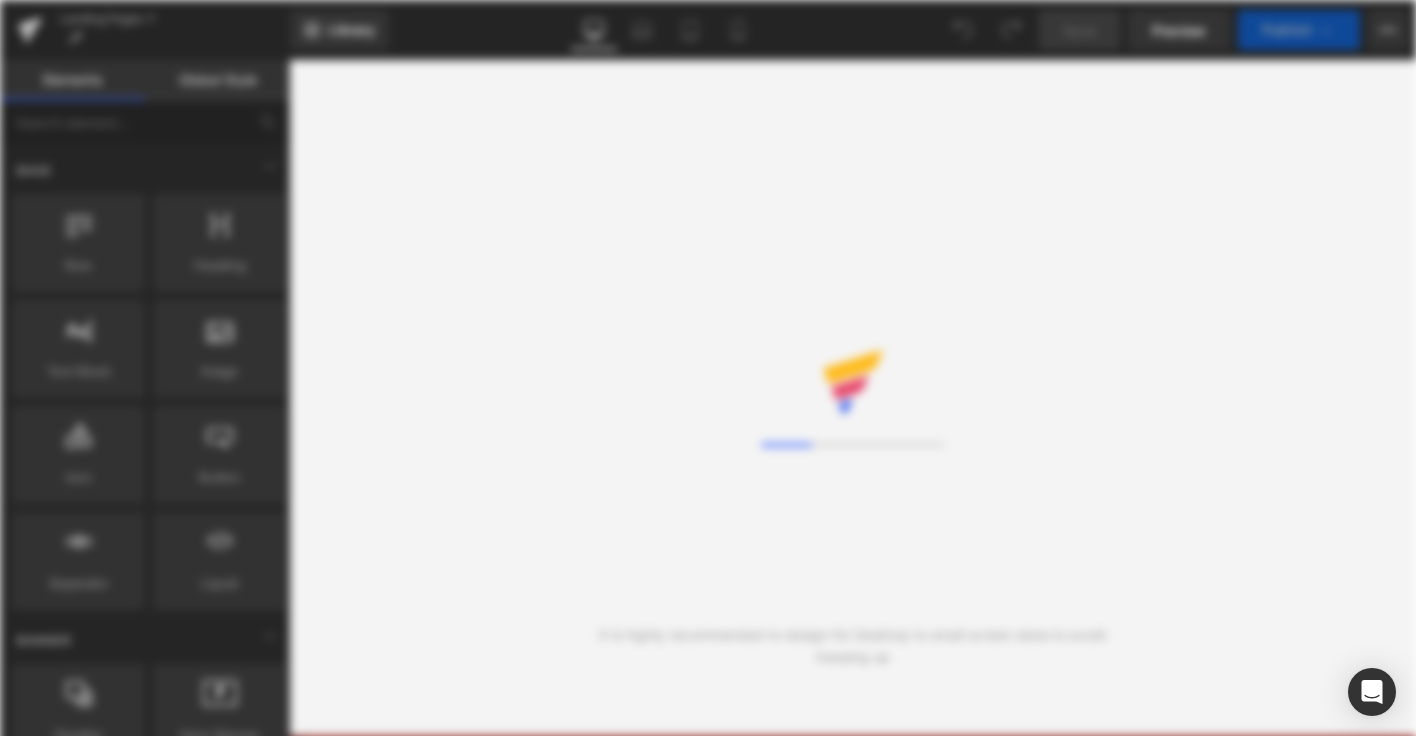 scroll, scrollTop: 0, scrollLeft: 0, axis: both 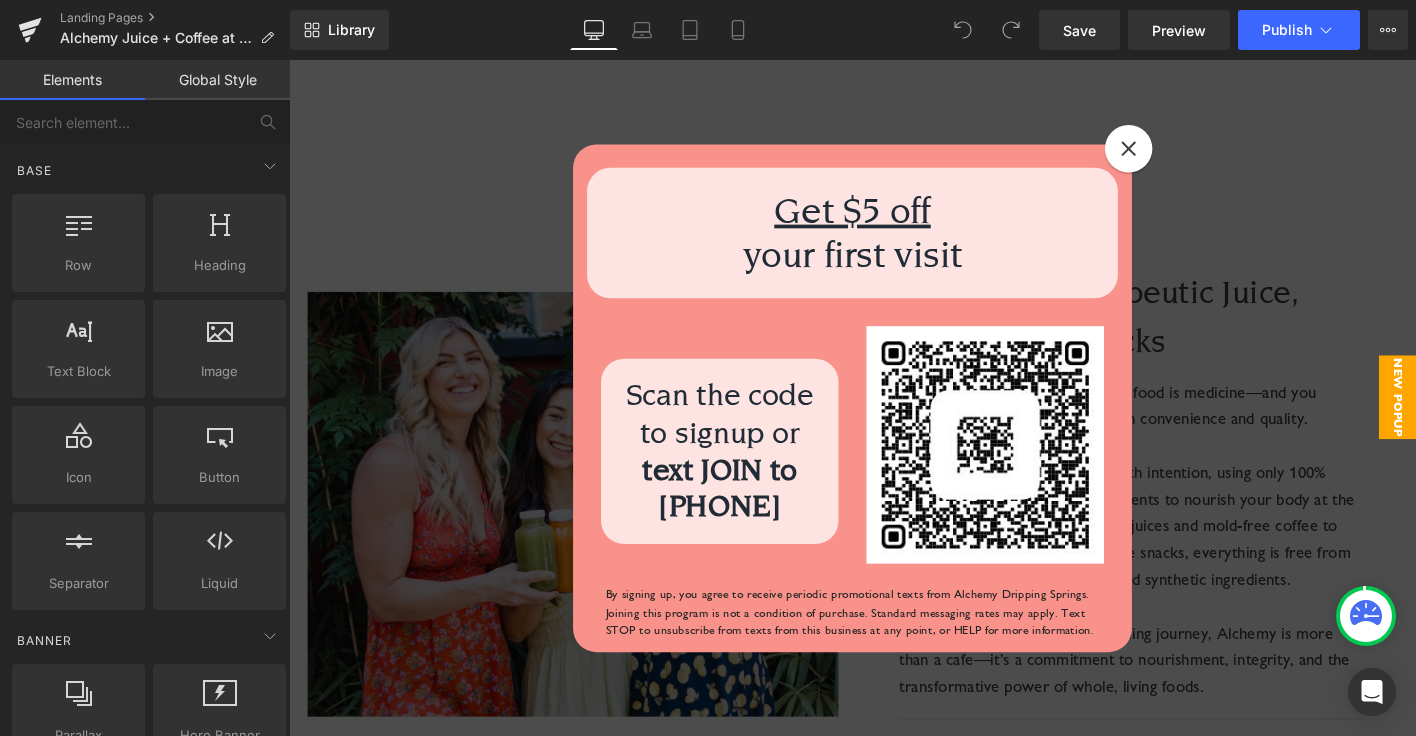 click at bounding box center [1190, 154] 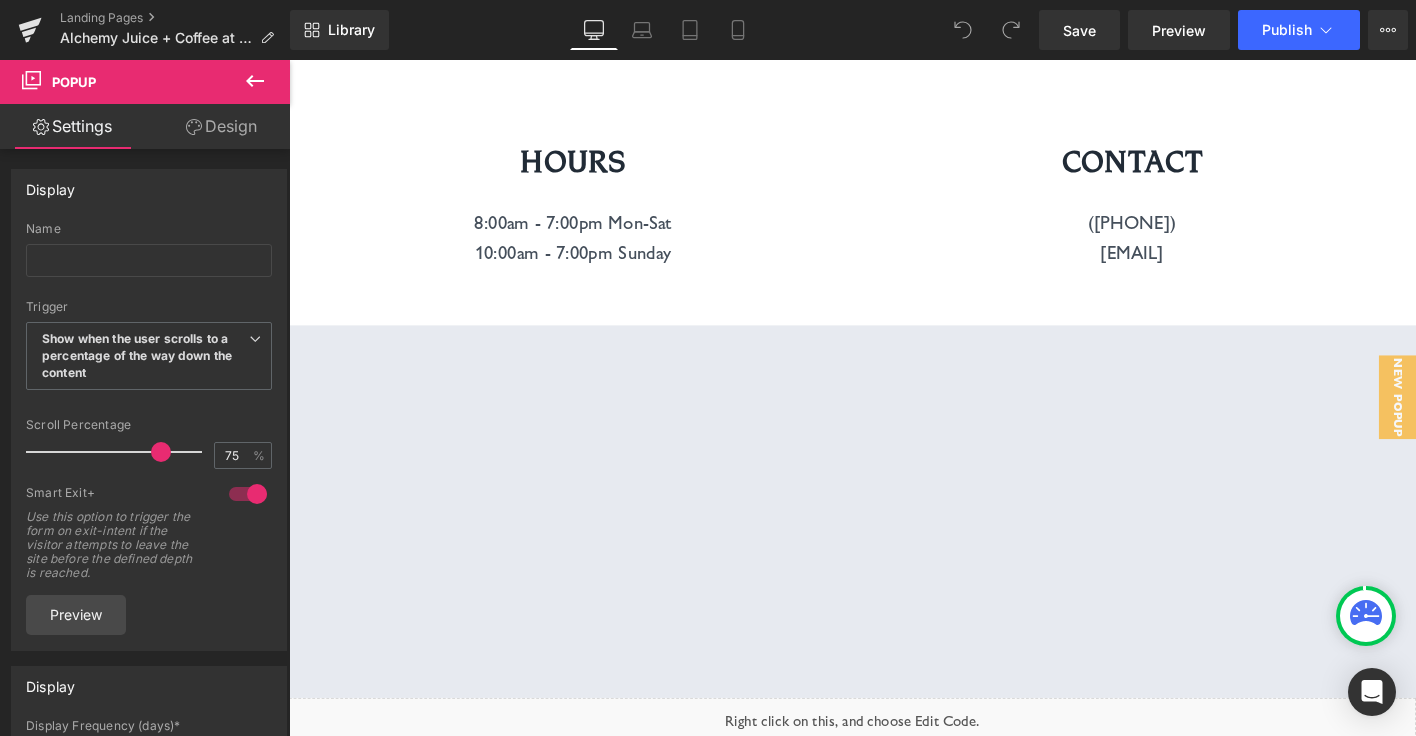 scroll, scrollTop: 7821, scrollLeft: 0, axis: vertical 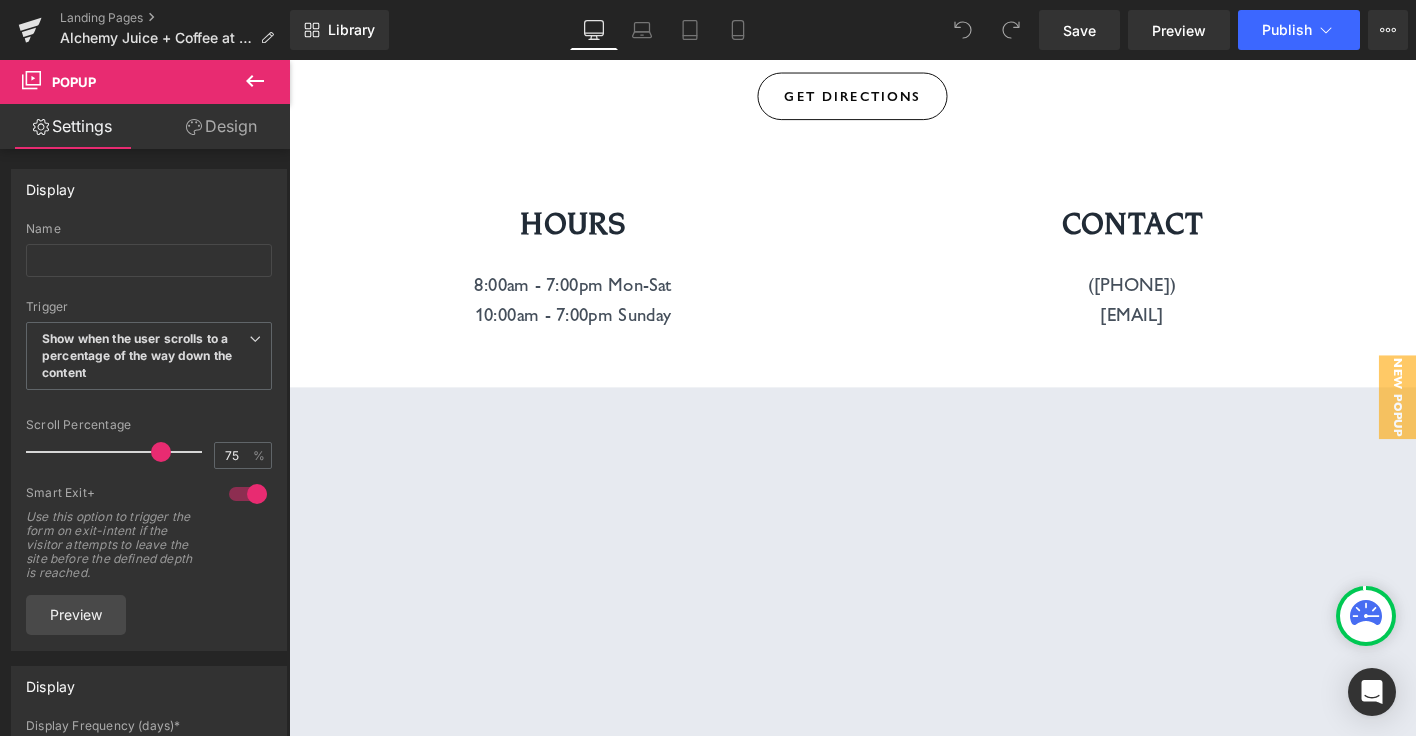 click on "([PHONE])" at bounding box center (1194, 302) 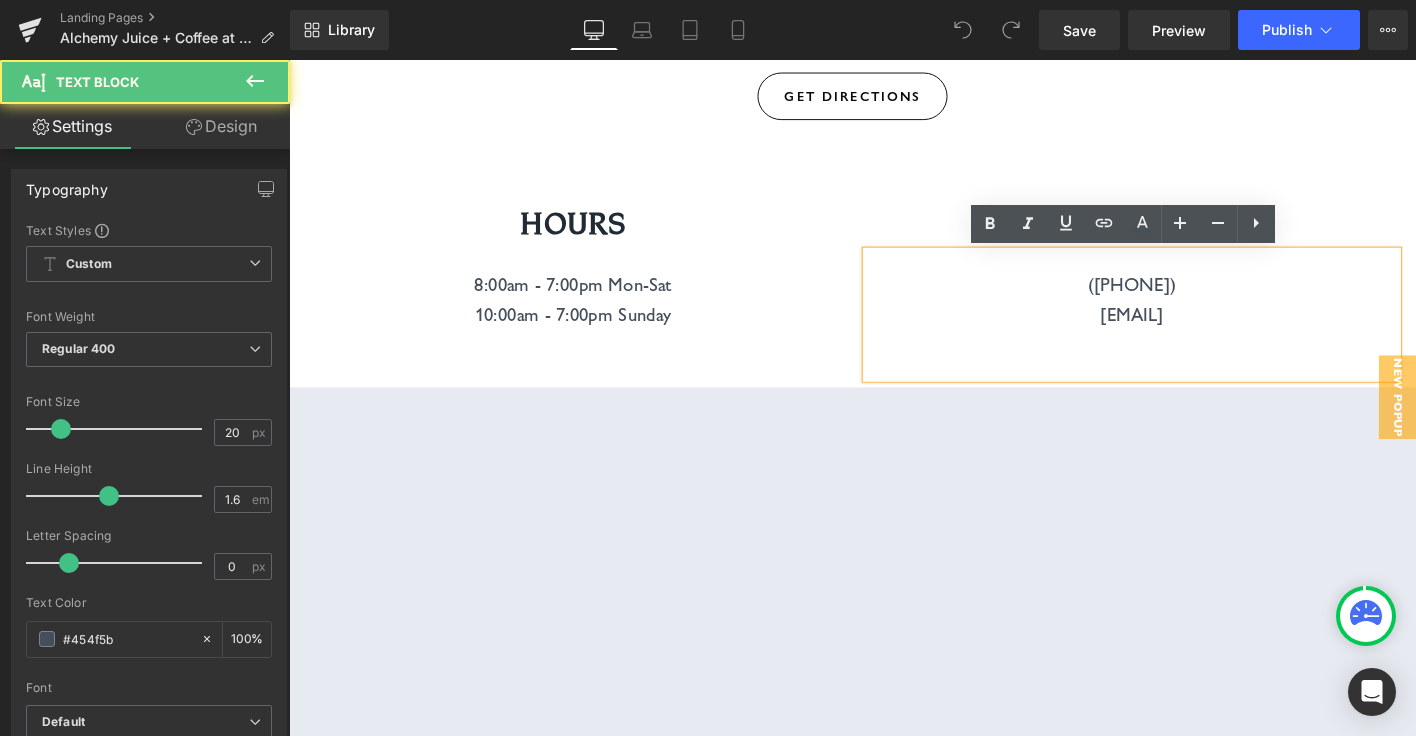 click on "([PHONE])" at bounding box center [1194, 302] 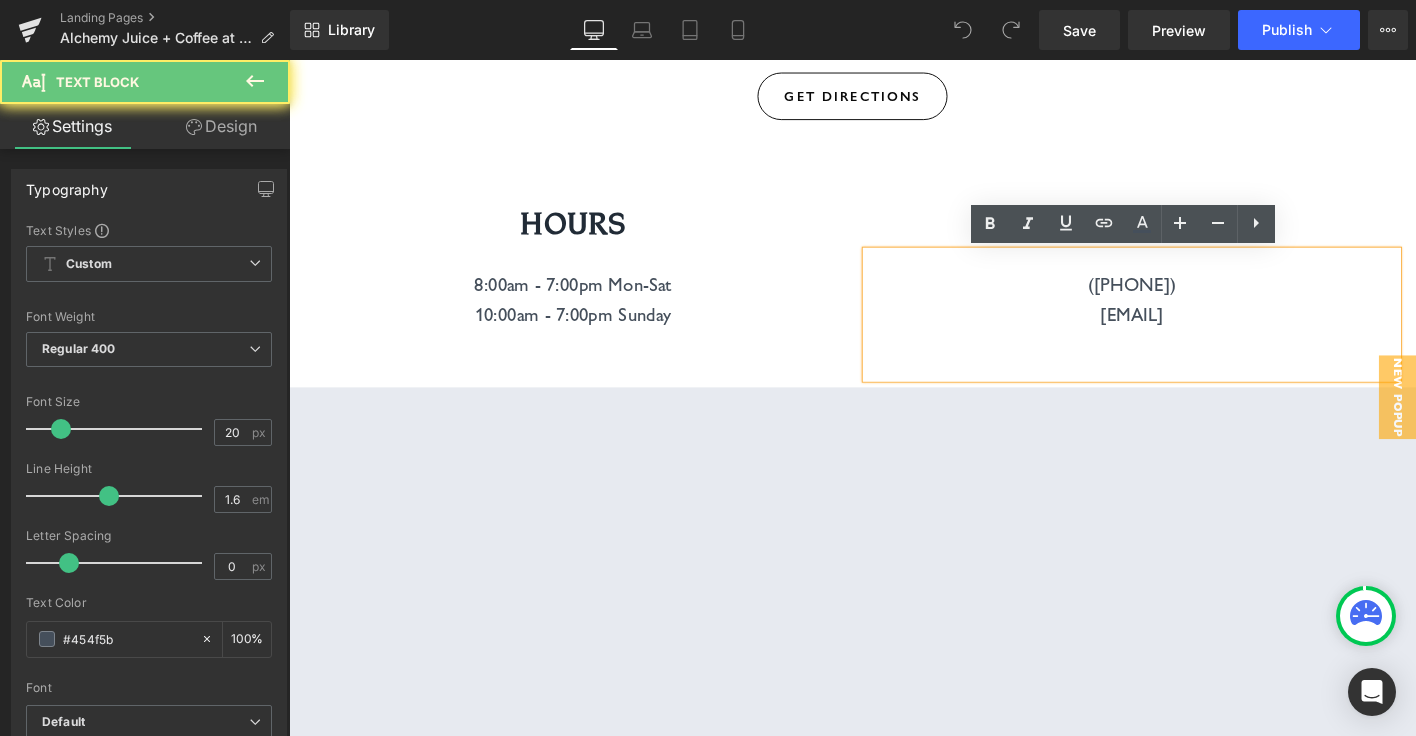 click on "([PHONE])" at bounding box center [1194, 302] 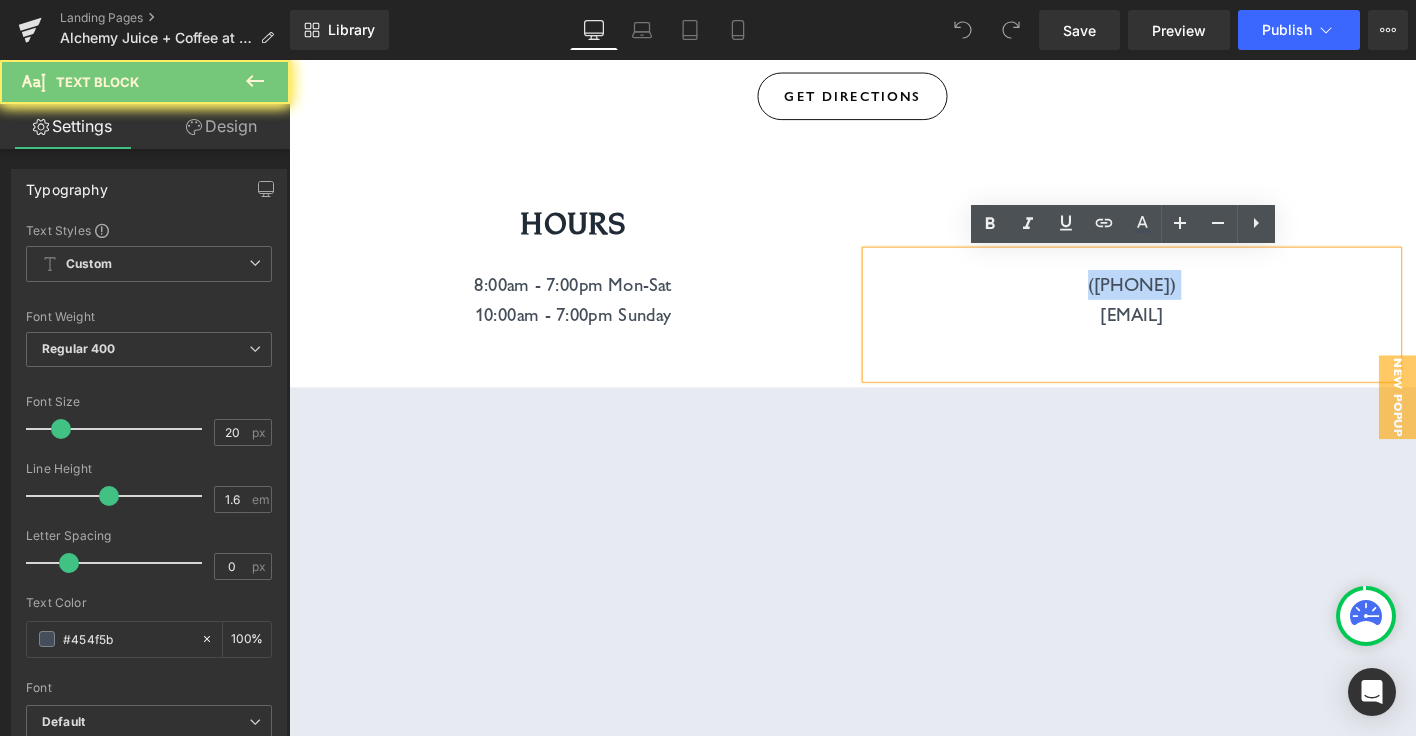 click on "([PHONE])" at bounding box center (1194, 302) 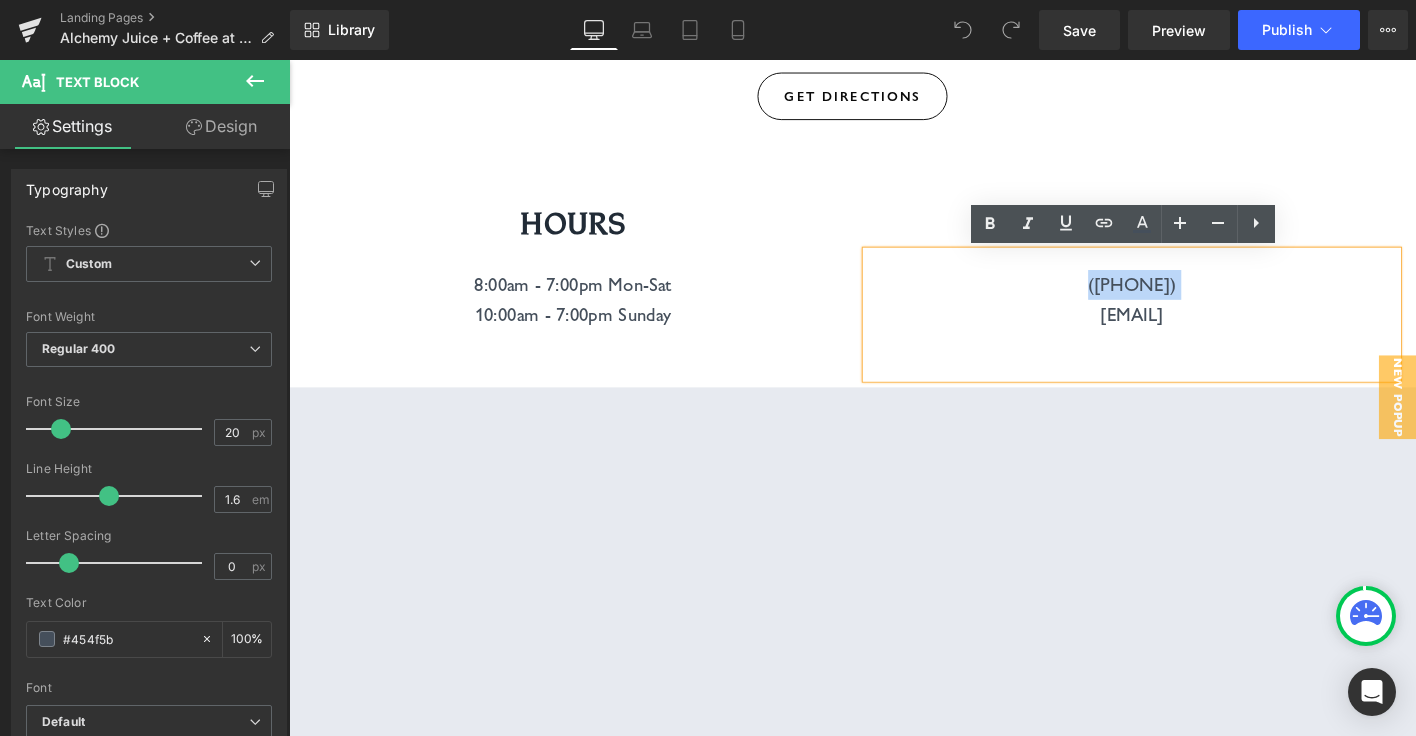 paste 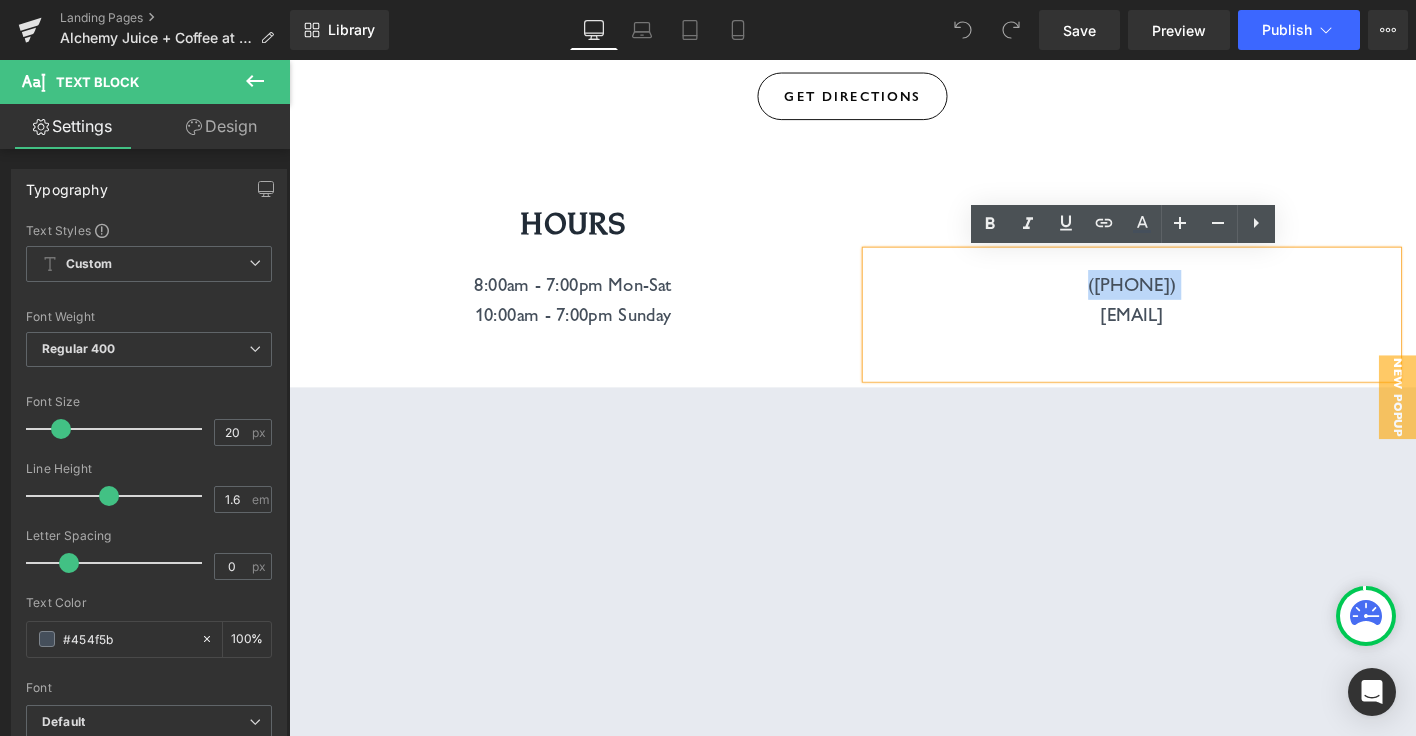 type 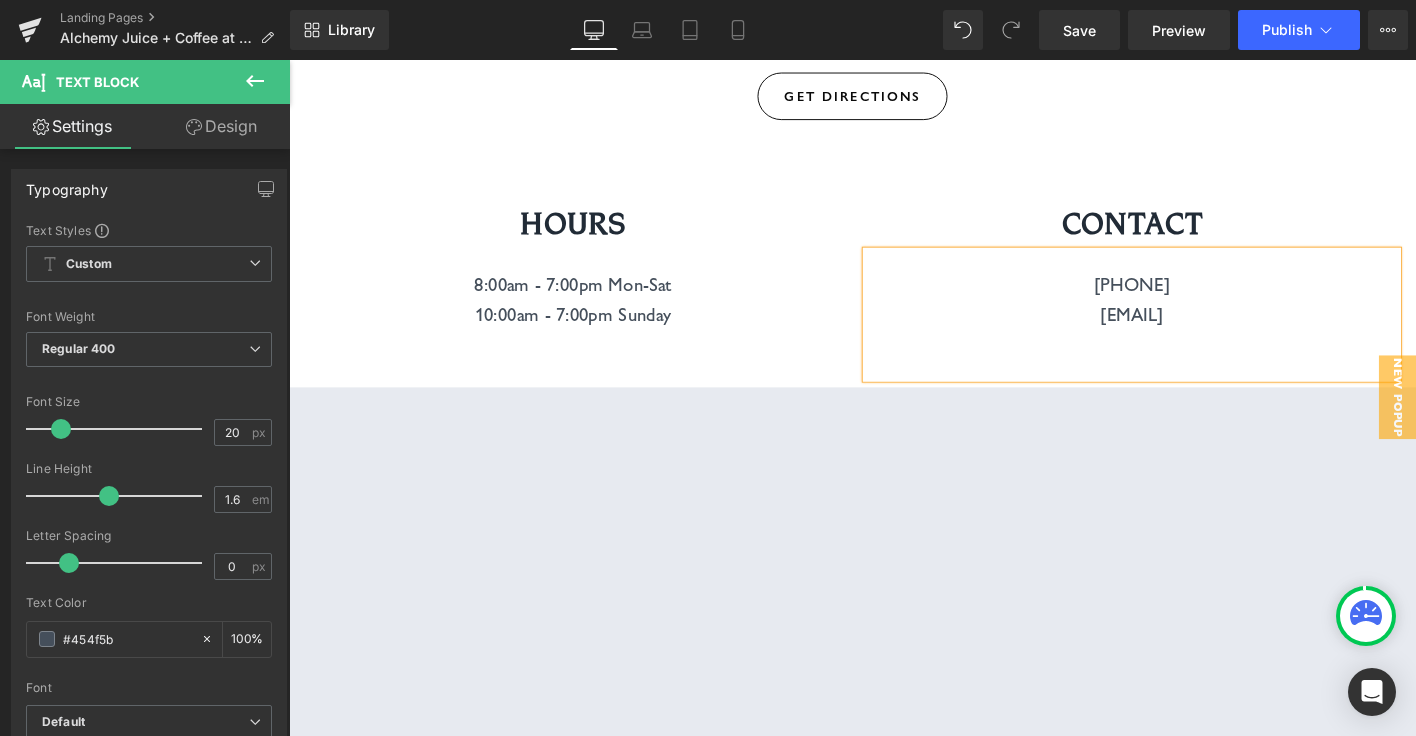 click on "512 200 3677" at bounding box center [1194, 302] 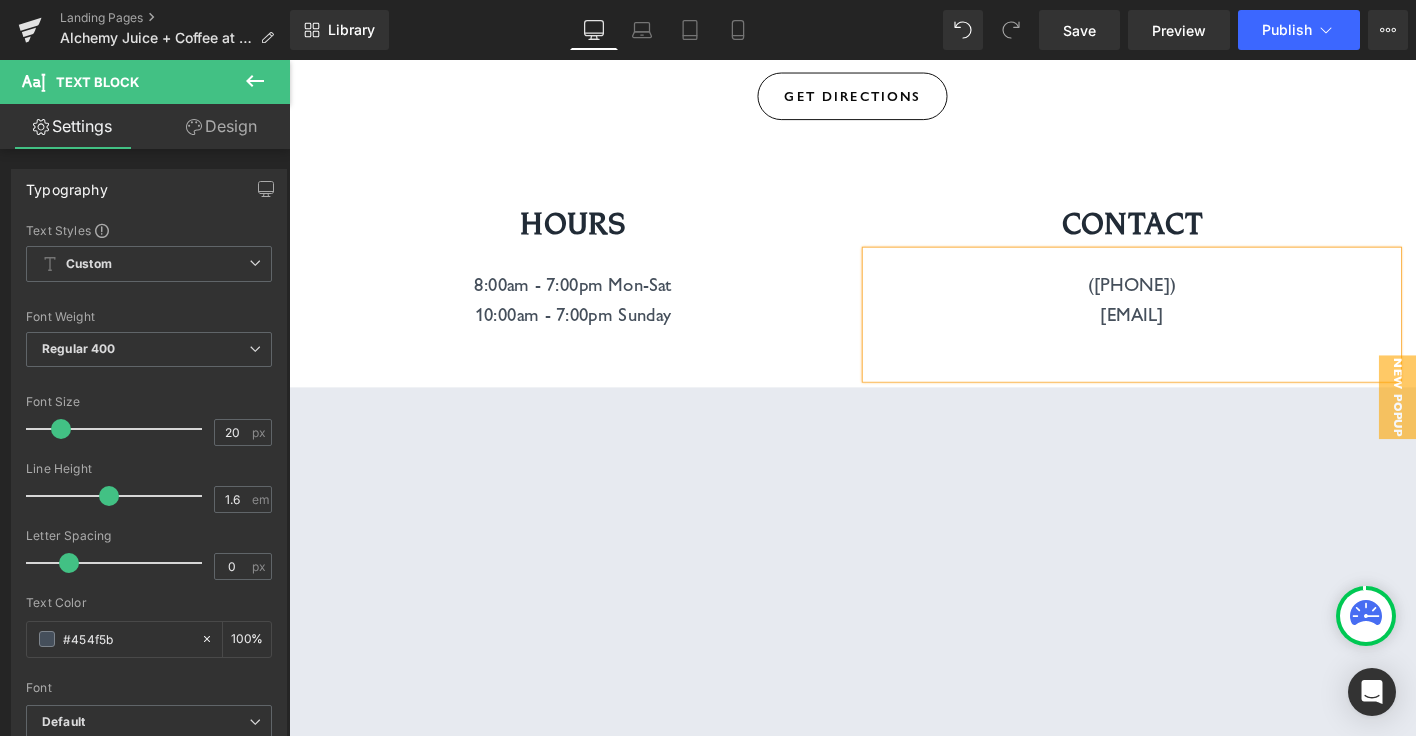 click on "512) 200 3677" at bounding box center (1194, 302) 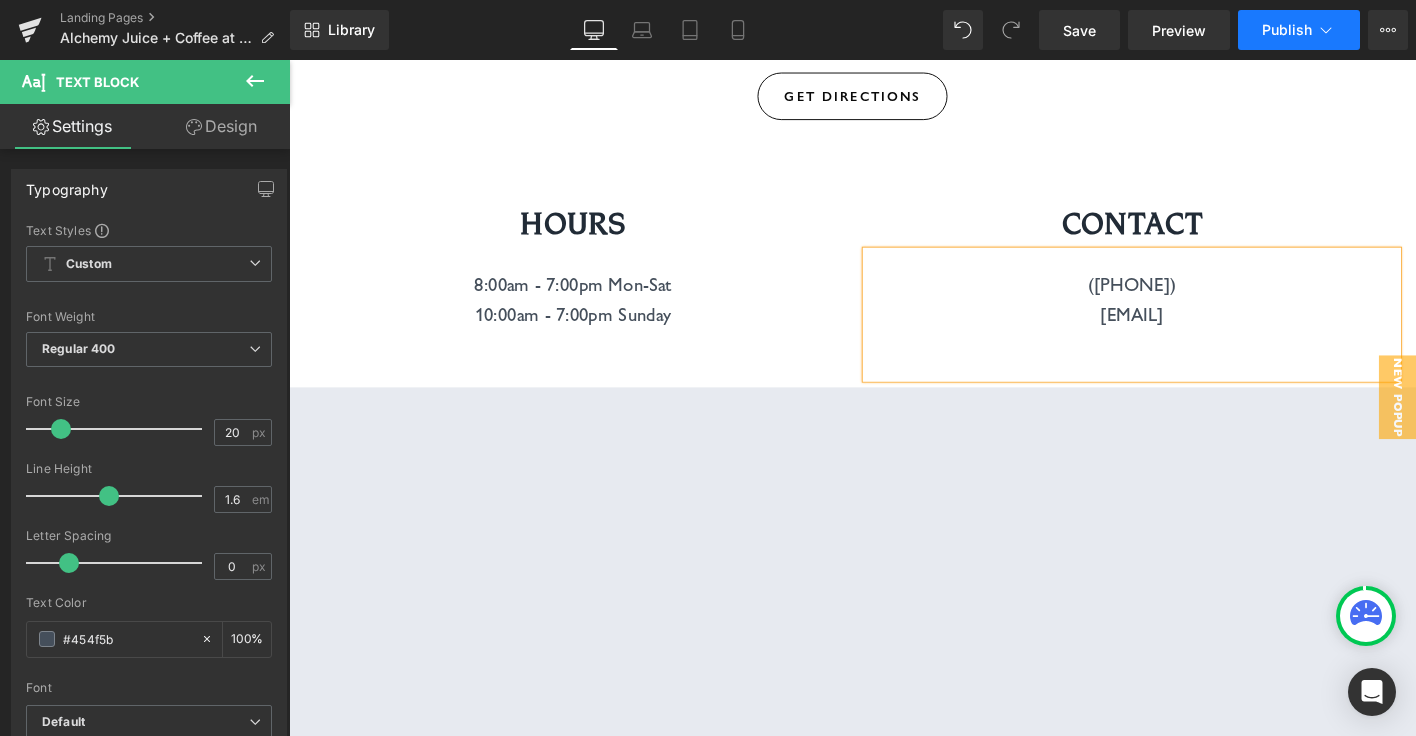 click on "Publish" at bounding box center [1299, 30] 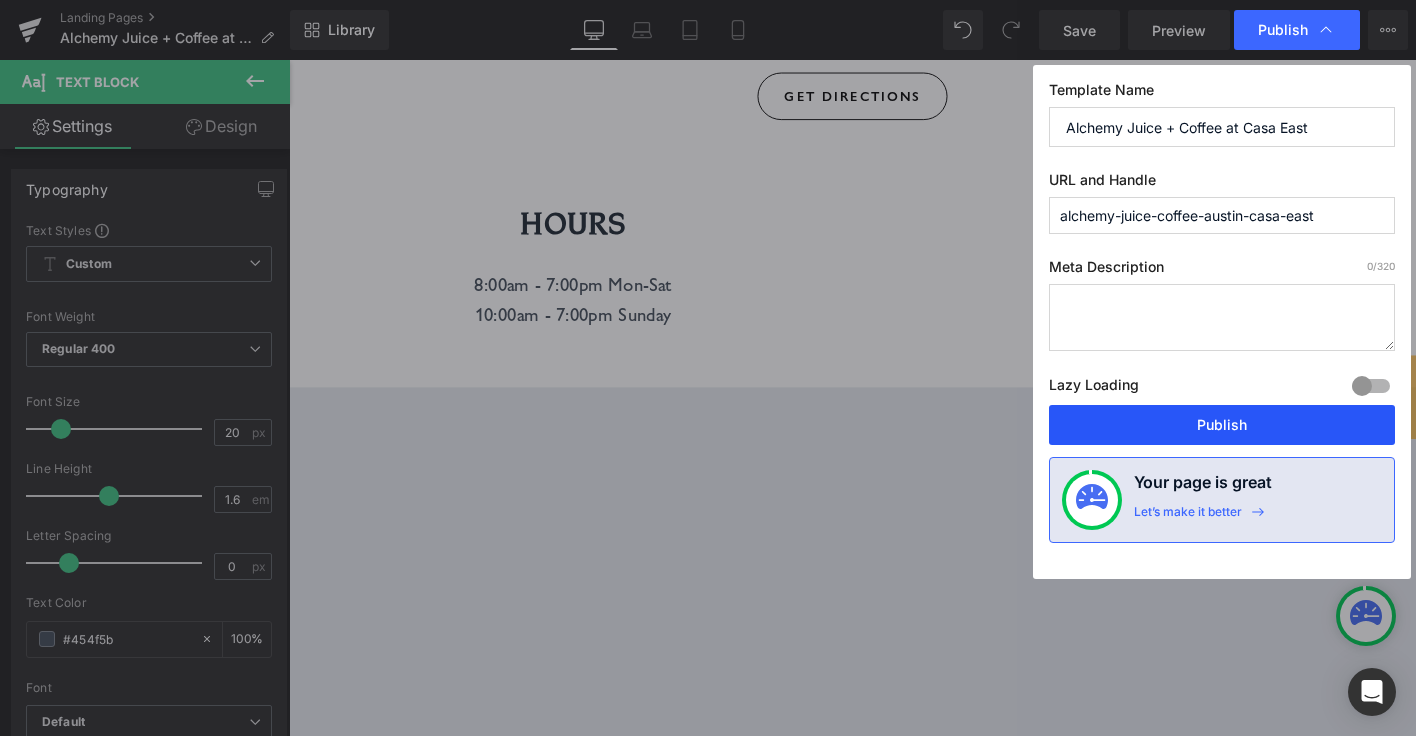 click on "Publish" at bounding box center (1222, 425) 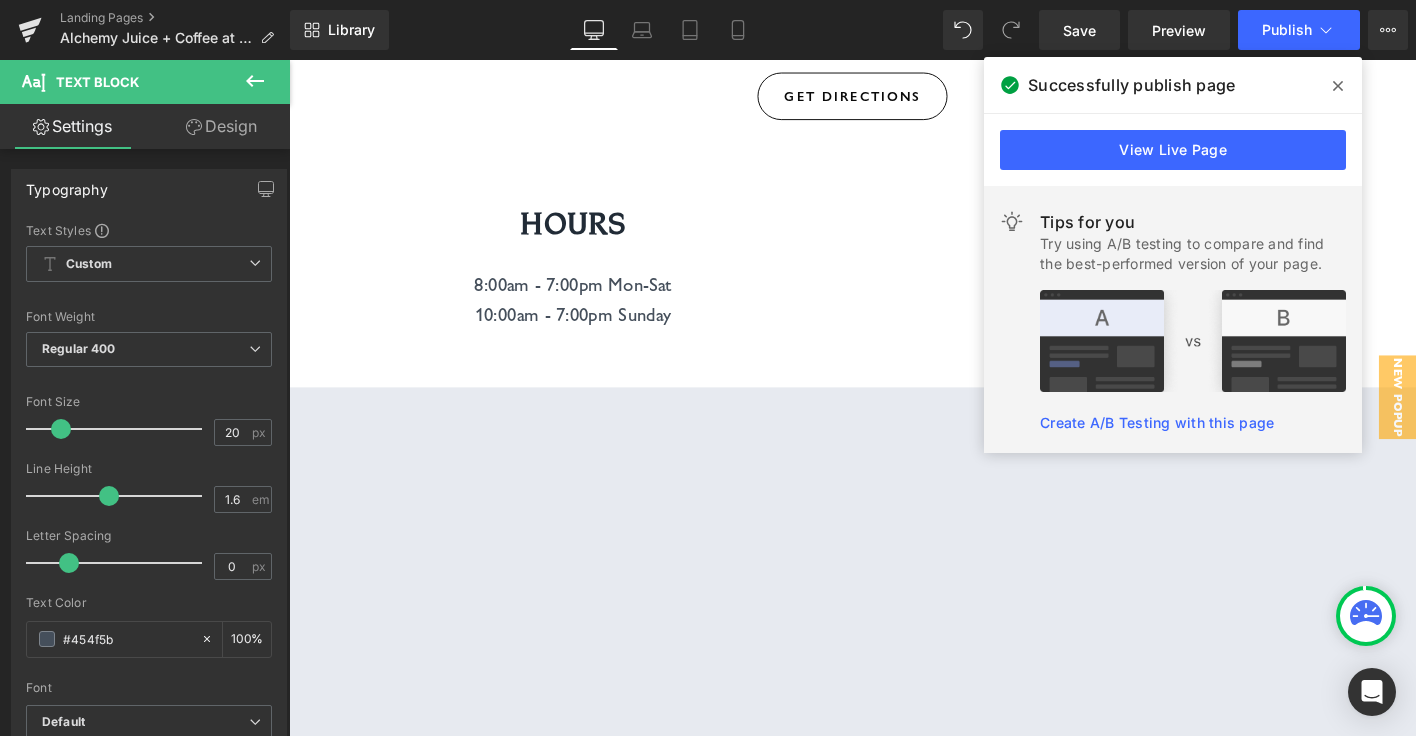 click on "CONTACT" at bounding box center (1194, 236) 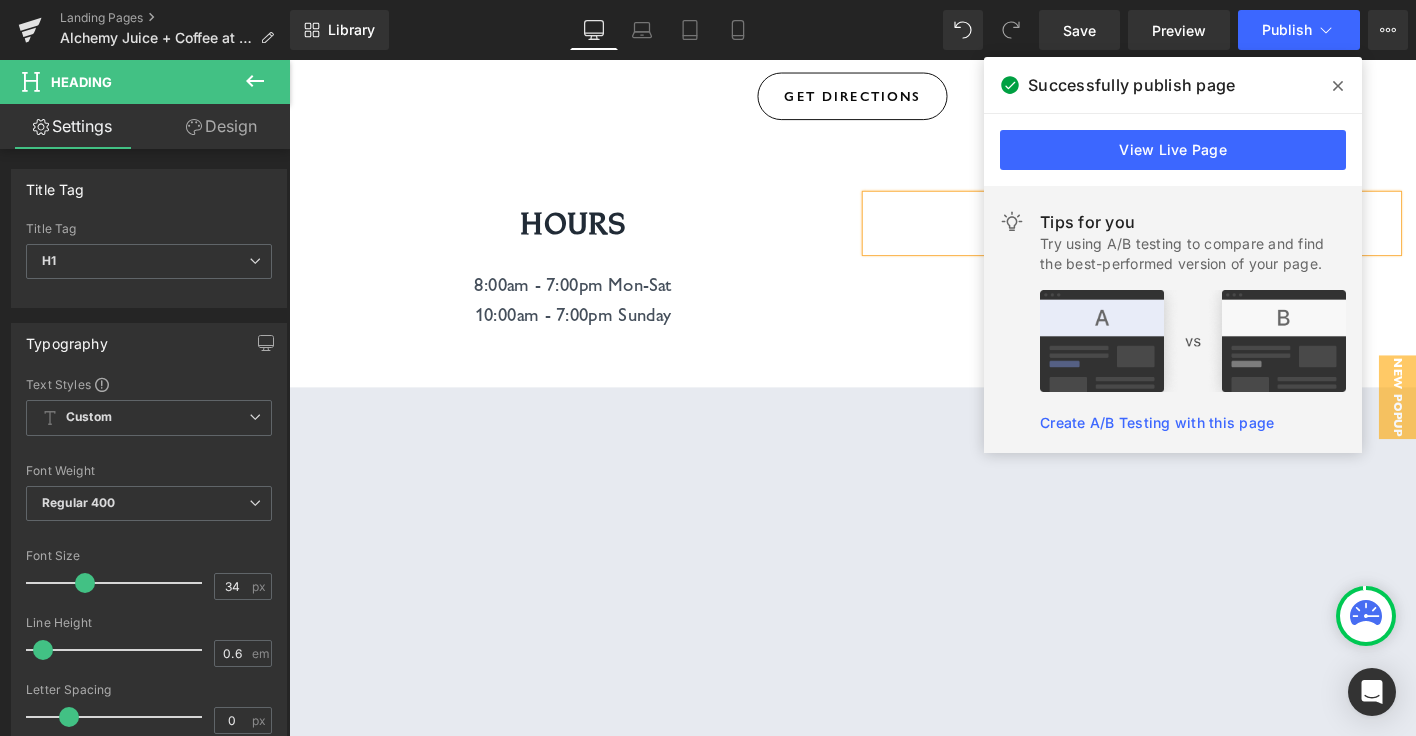 click 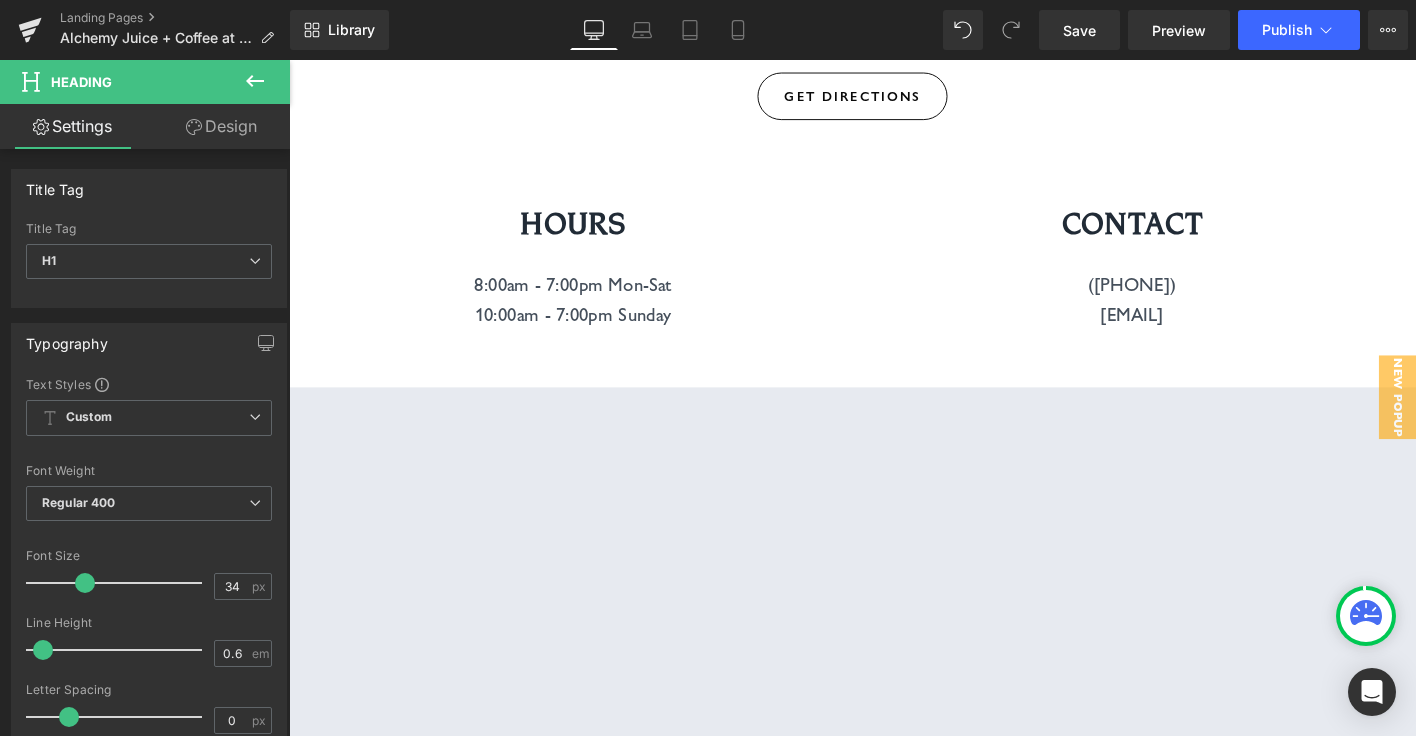 click on "(512) 200-3677" at bounding box center (1194, 302) 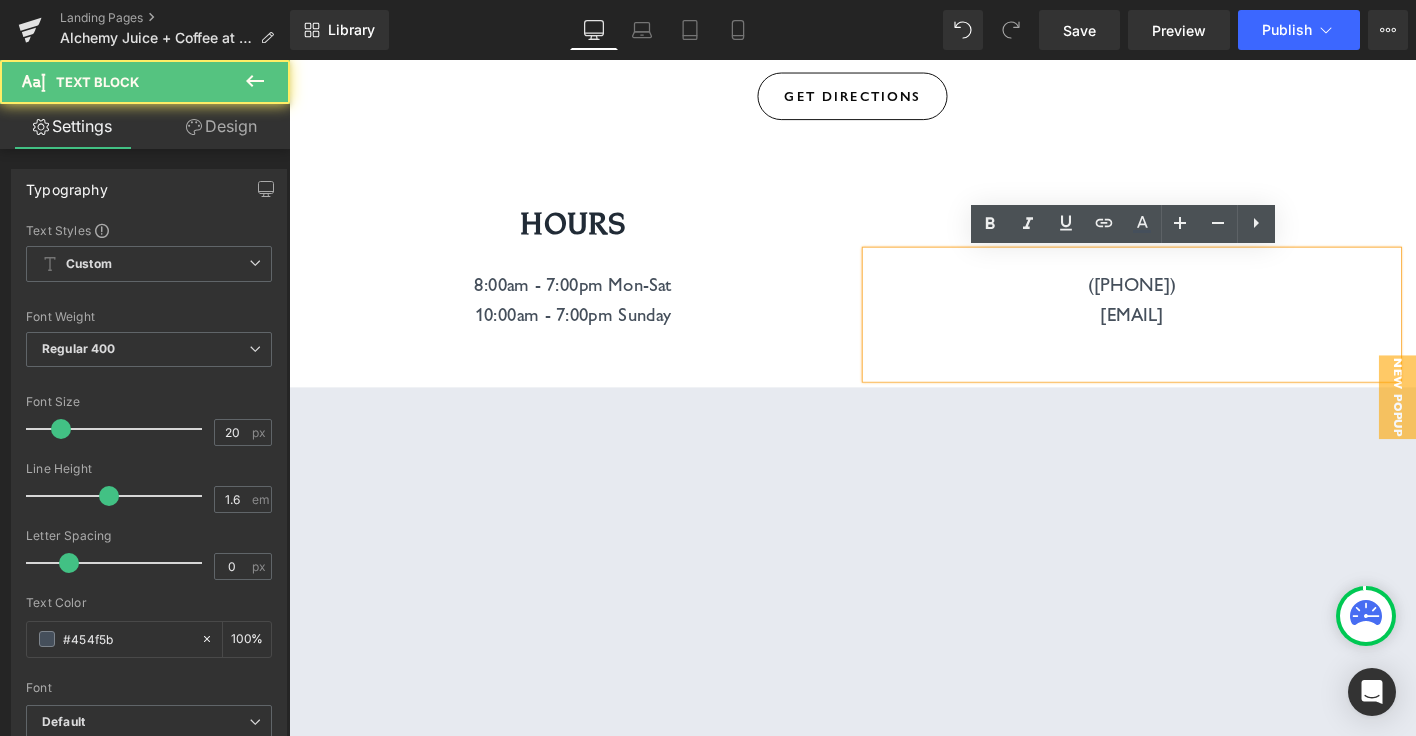 click on "(512) 200-3677" at bounding box center (1194, 302) 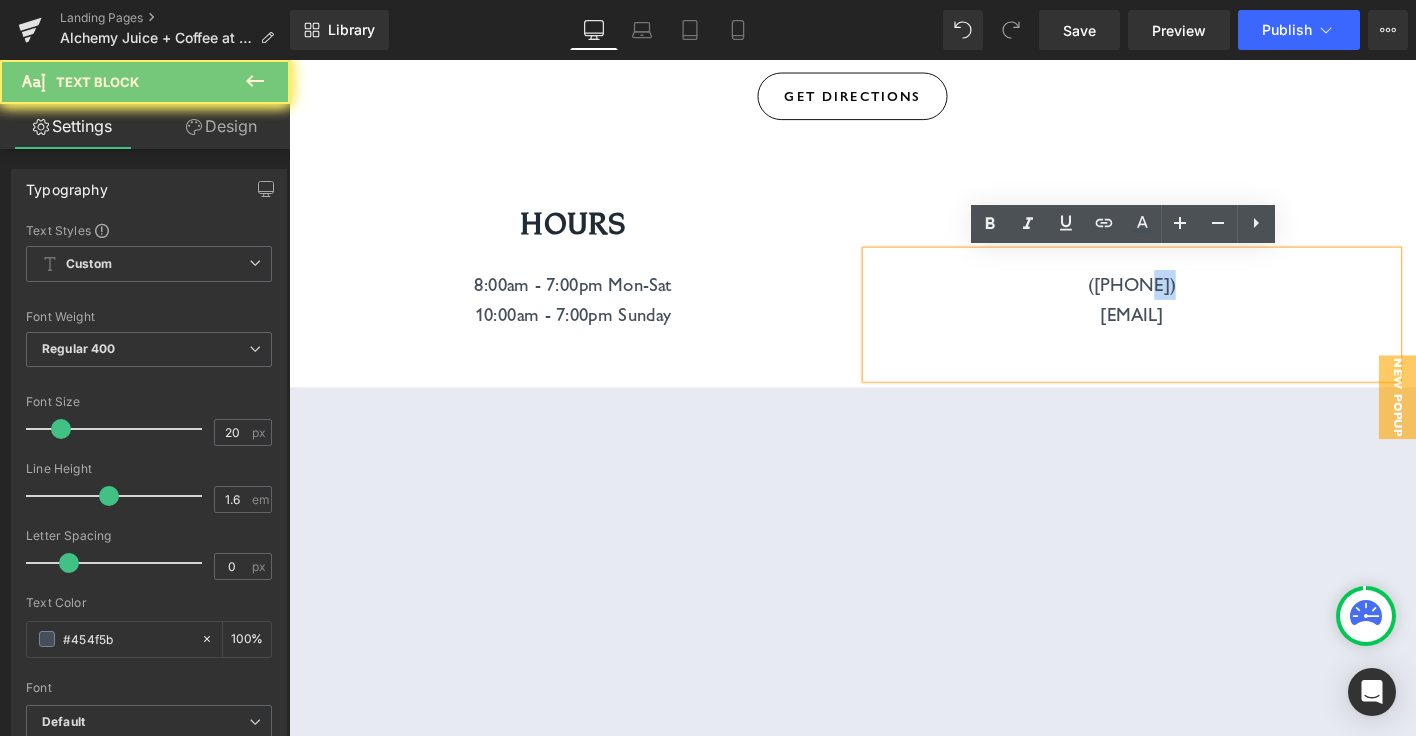click on "(512) 200-3677" at bounding box center (1194, 302) 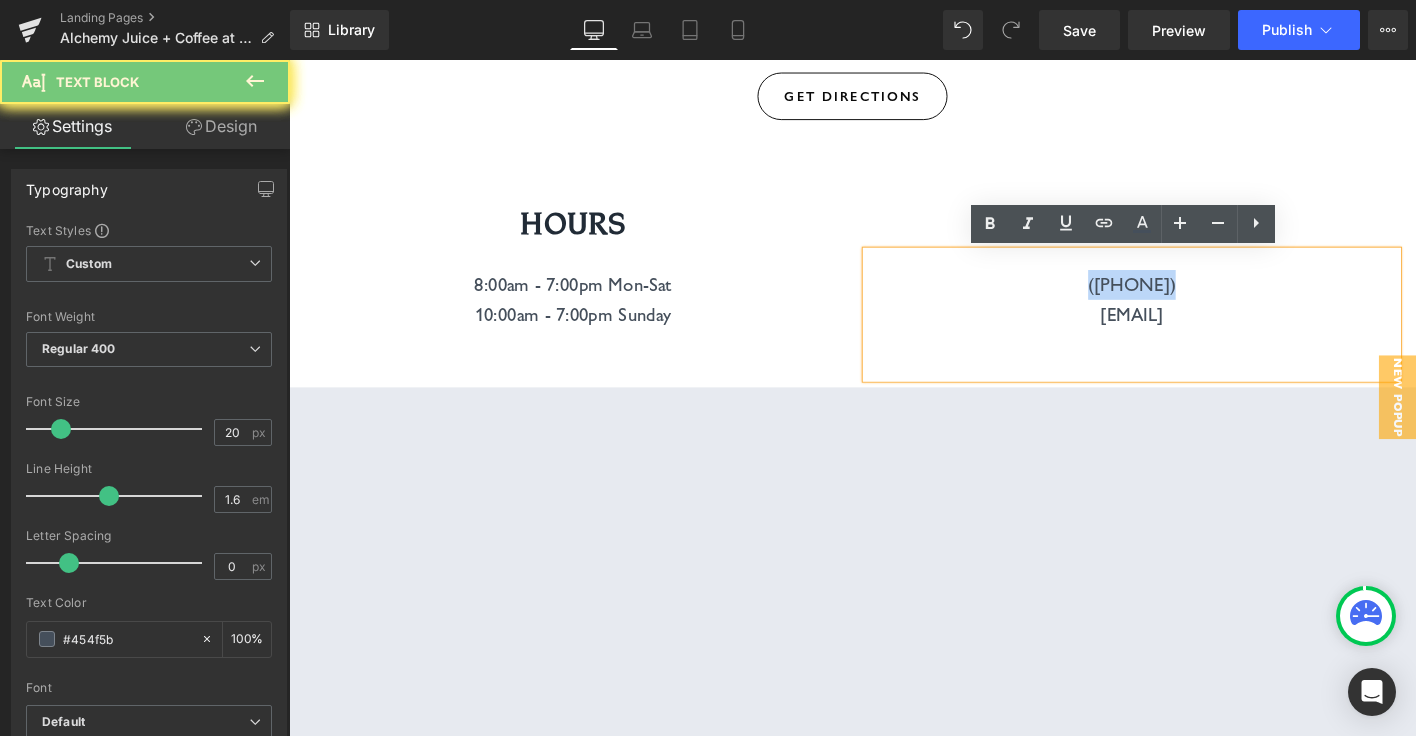 click on "(512) 200-3677" at bounding box center [1194, 302] 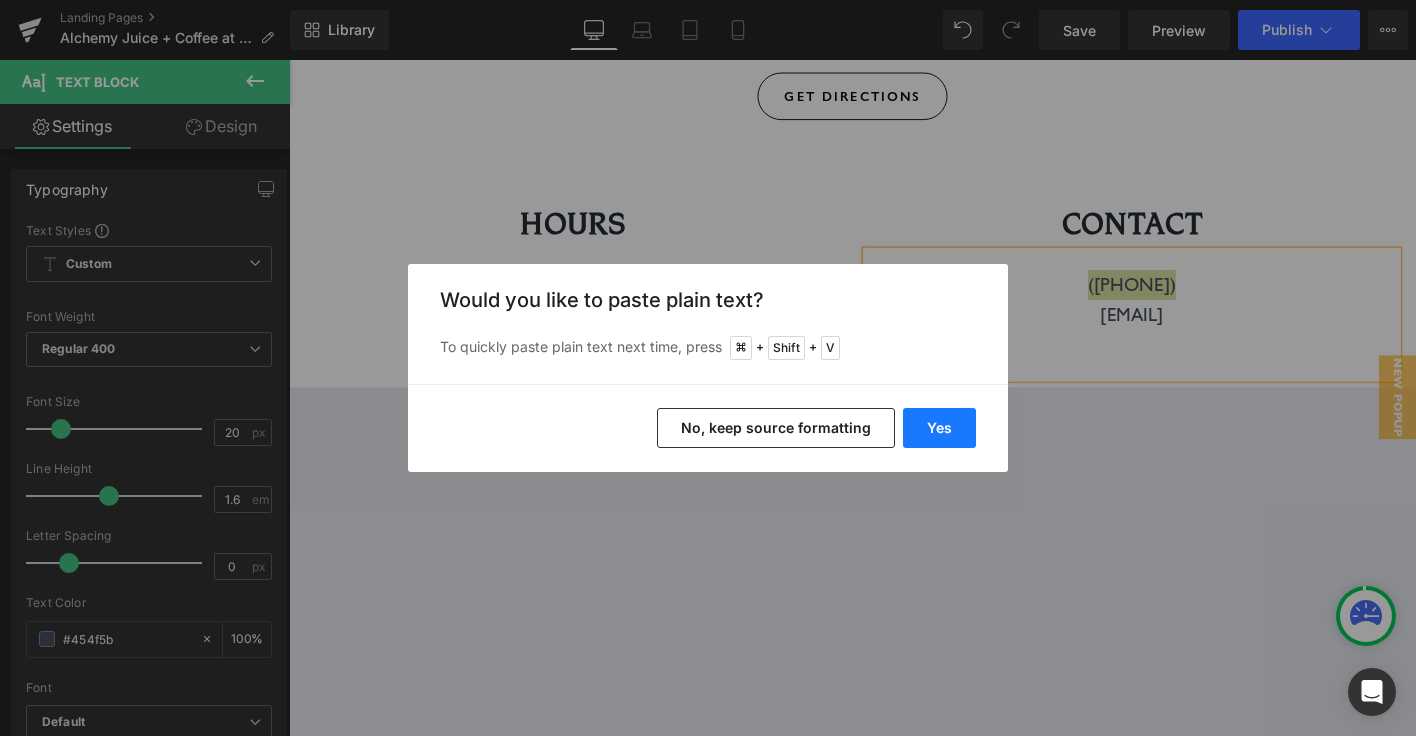 click on "Yes" at bounding box center [939, 428] 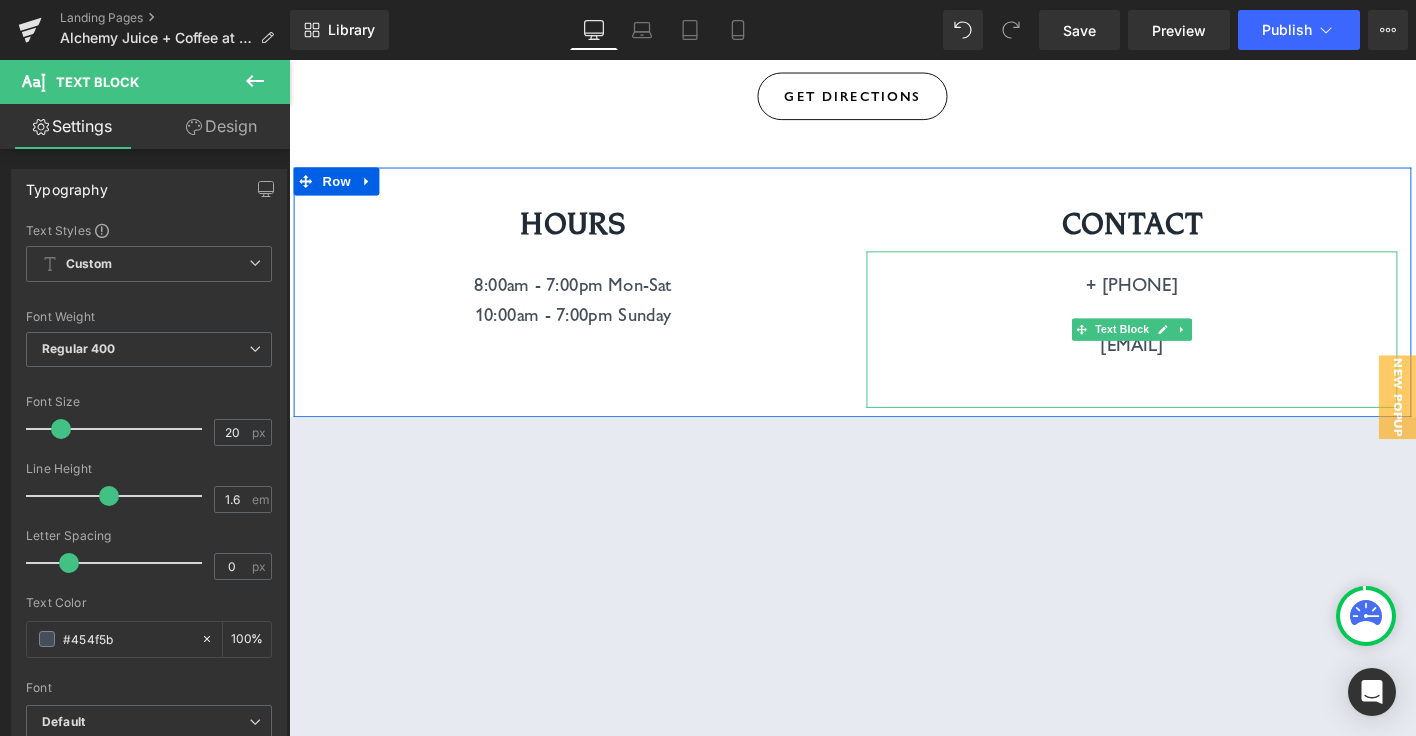 click at bounding box center [1194, 334] 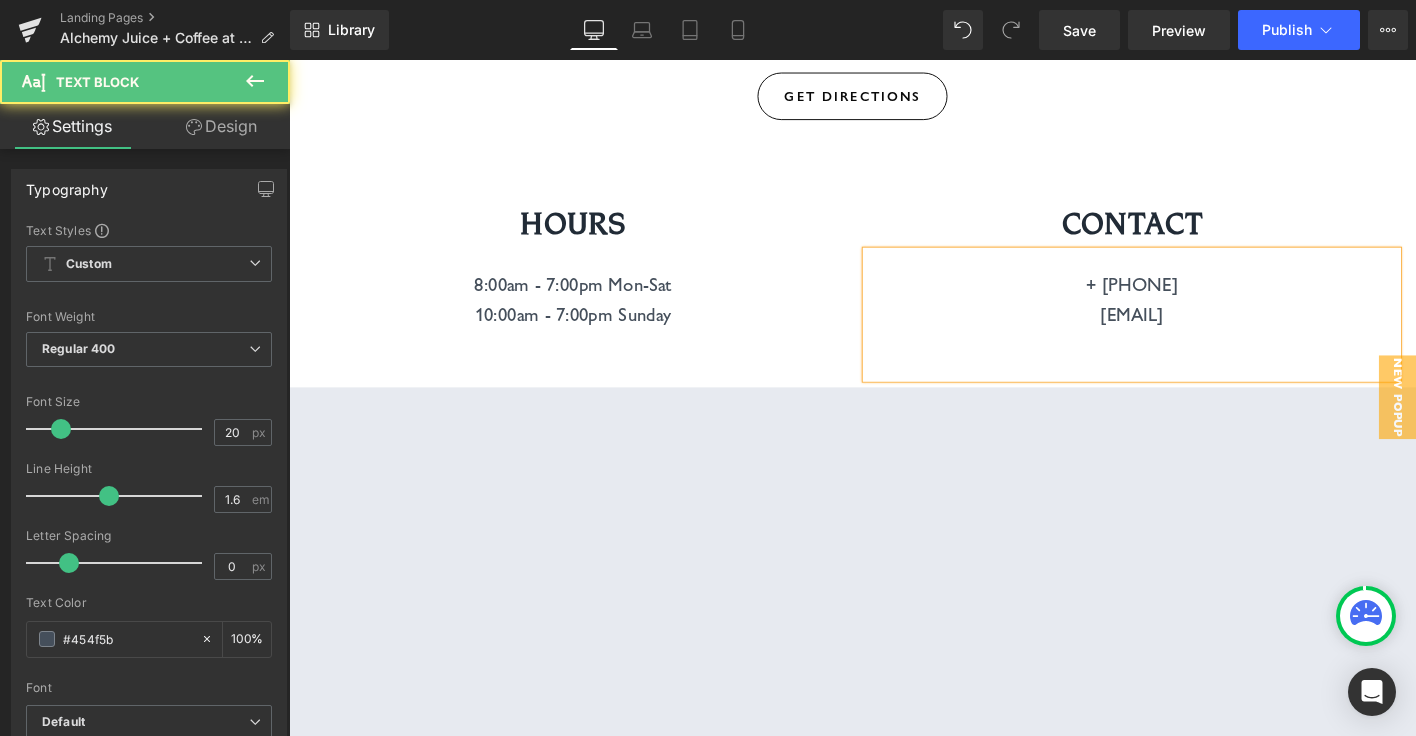 click on "+1 (512) 317-0100" at bounding box center [1194, 302] 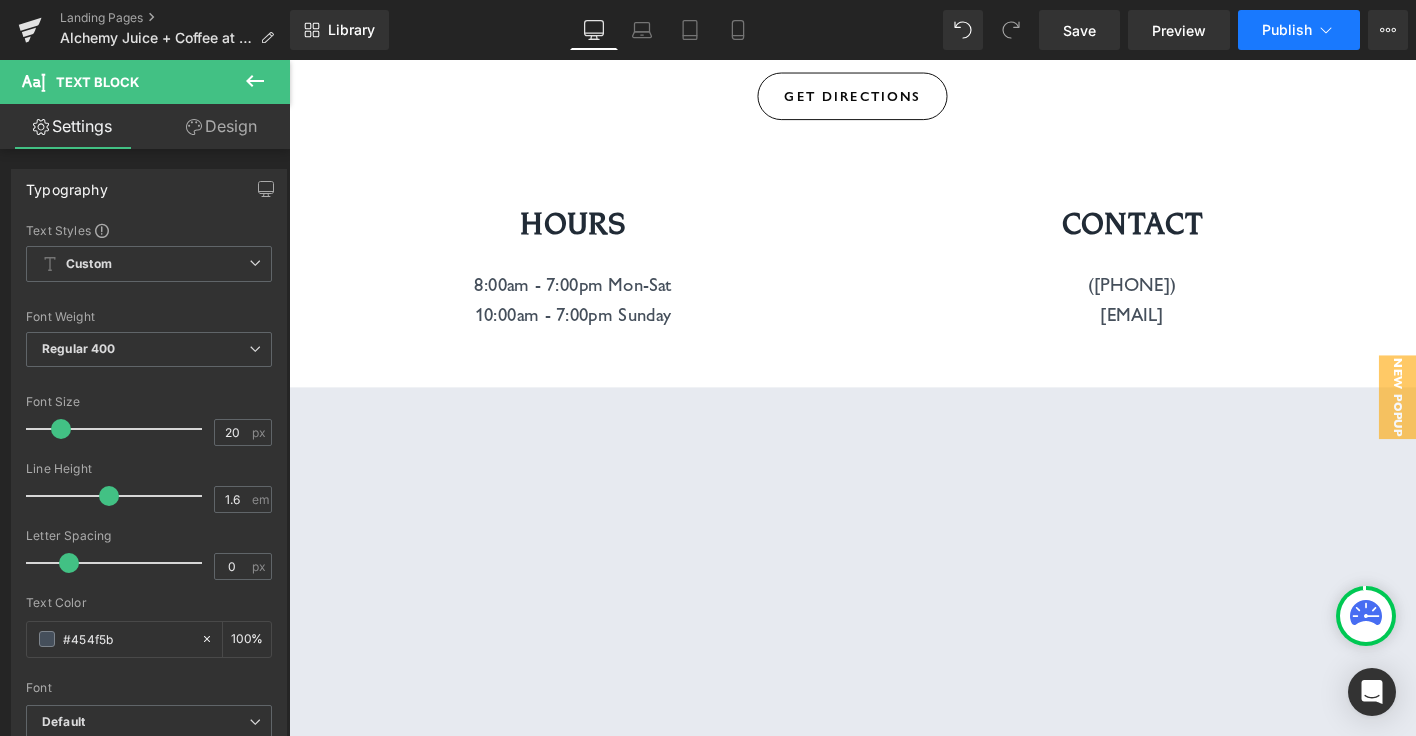 click on "Publish" at bounding box center (1299, 30) 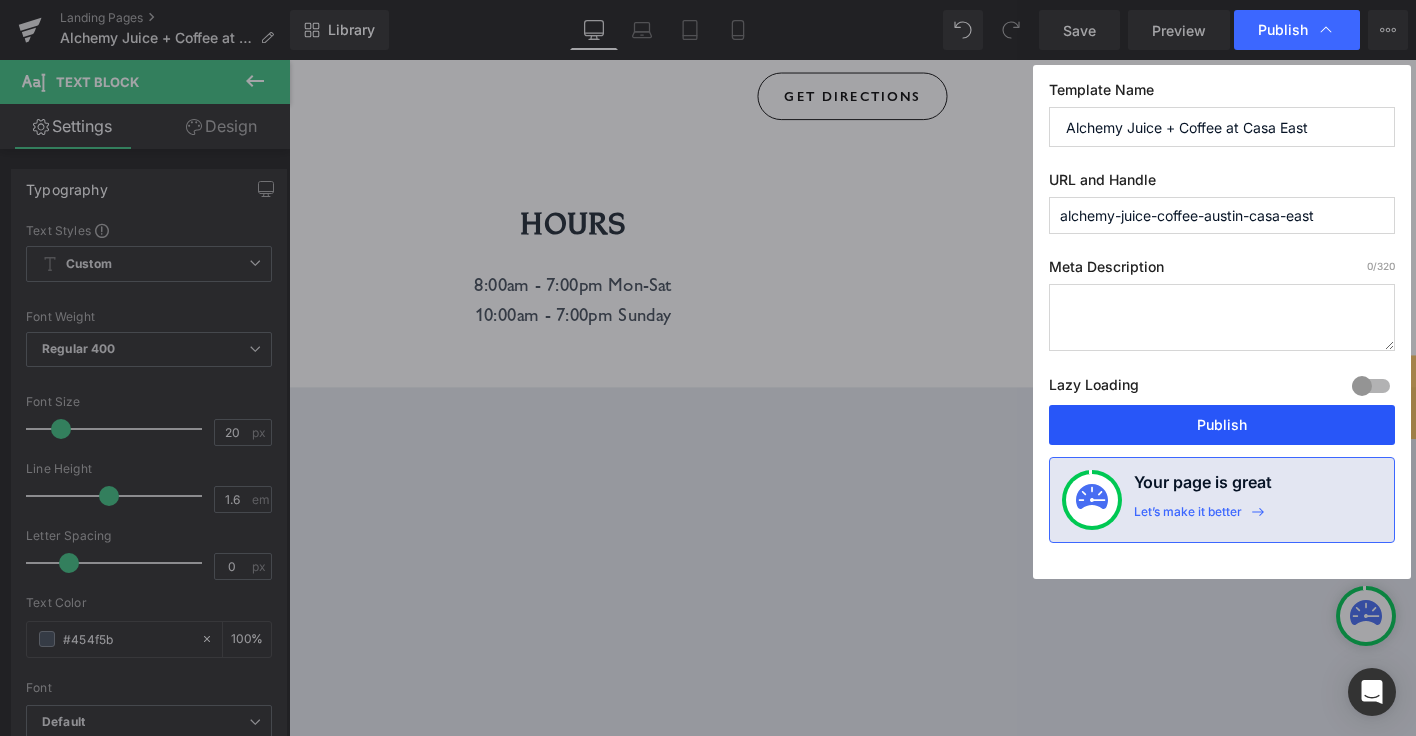 click on "Publish" at bounding box center (1222, 425) 